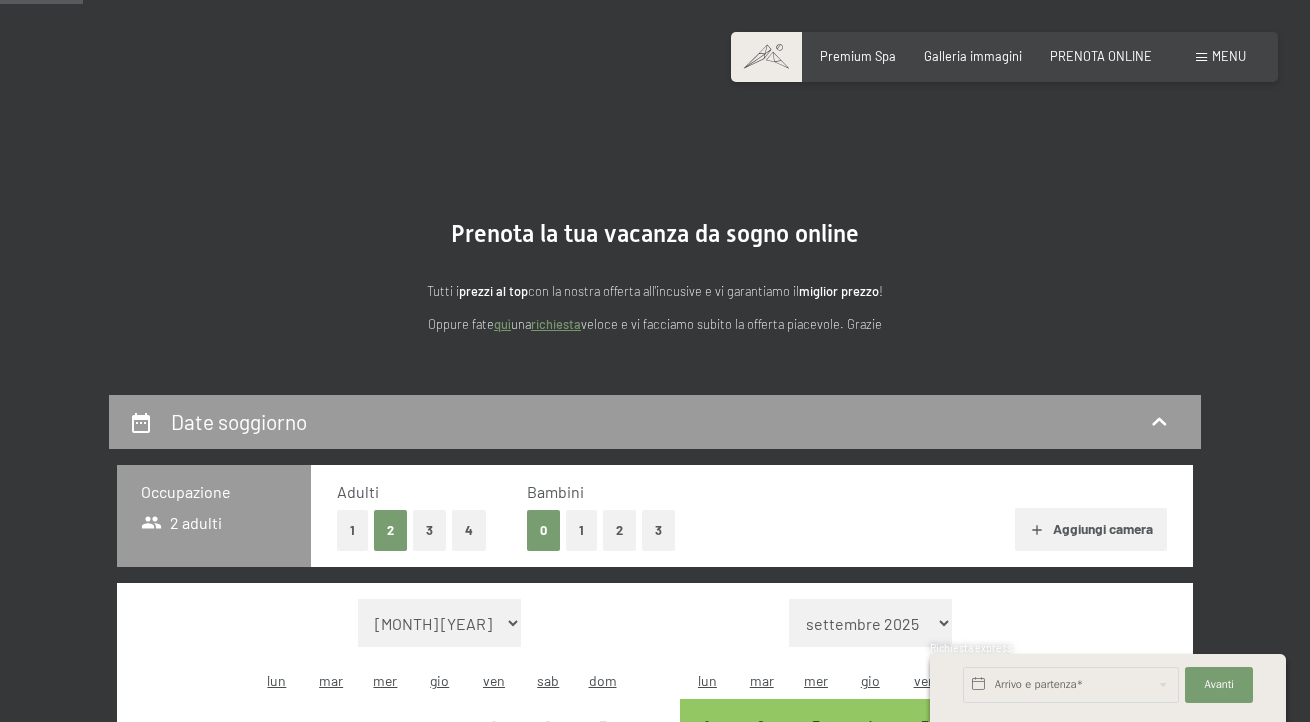 scroll, scrollTop: 474, scrollLeft: 0, axis: vertical 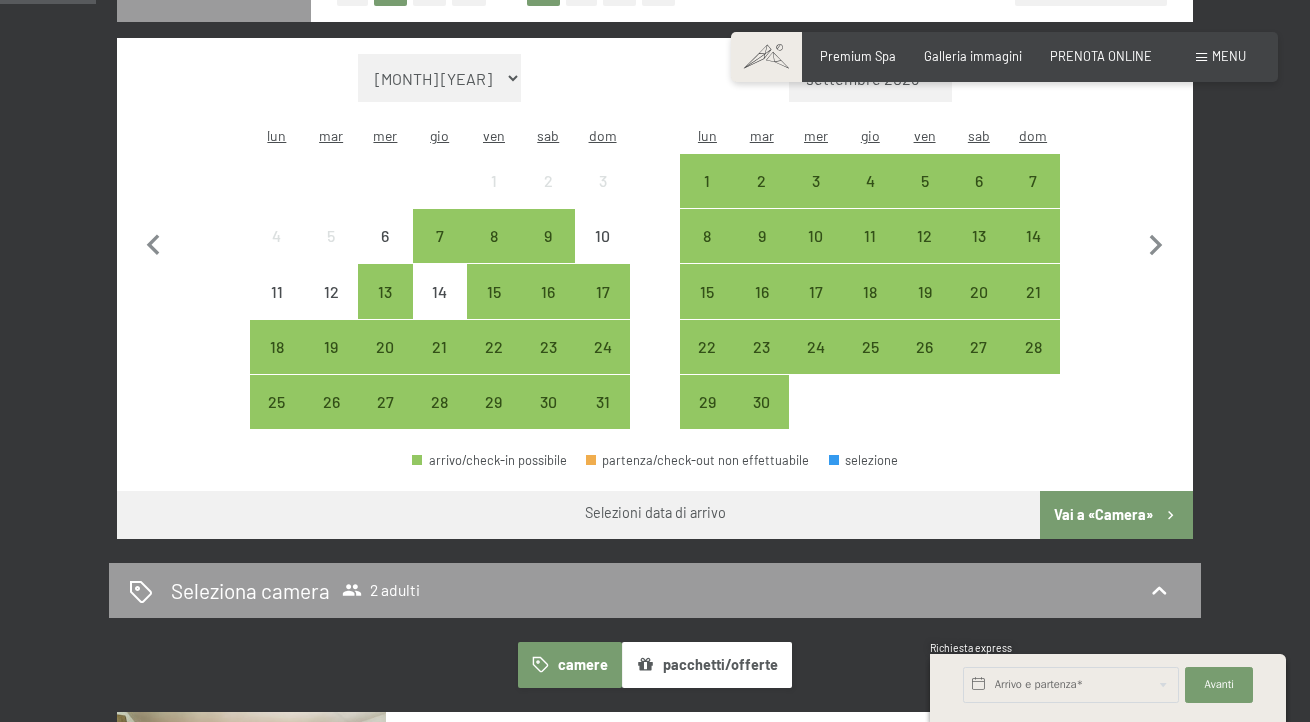 click on "3" at bounding box center [658, -15] 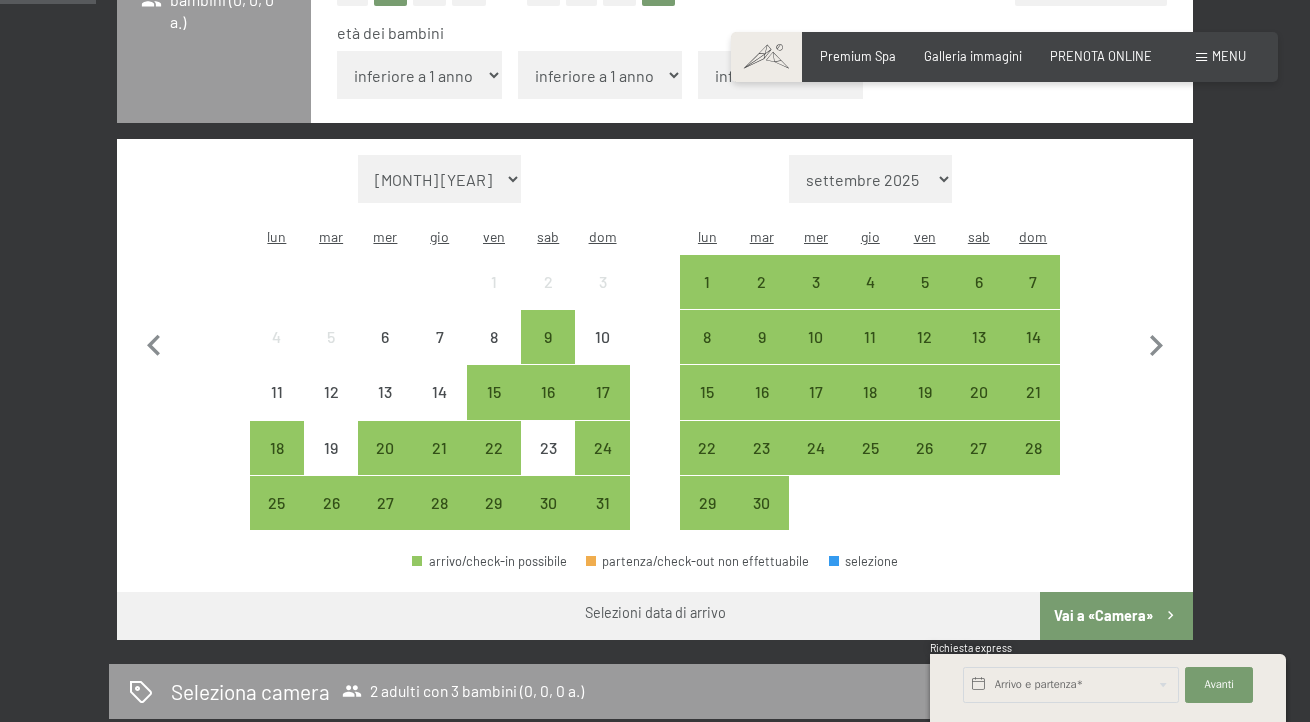 click on "3" at bounding box center (429, -15) 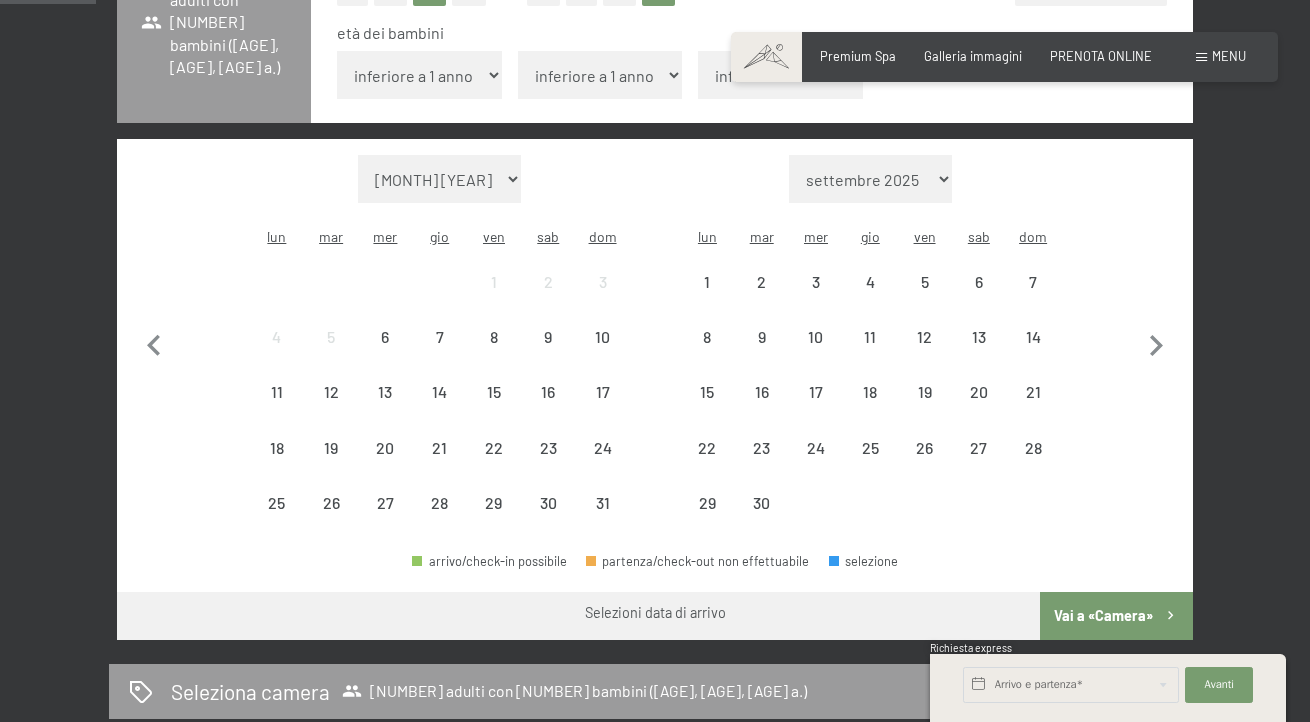 scroll, scrollTop: 0, scrollLeft: 0, axis: both 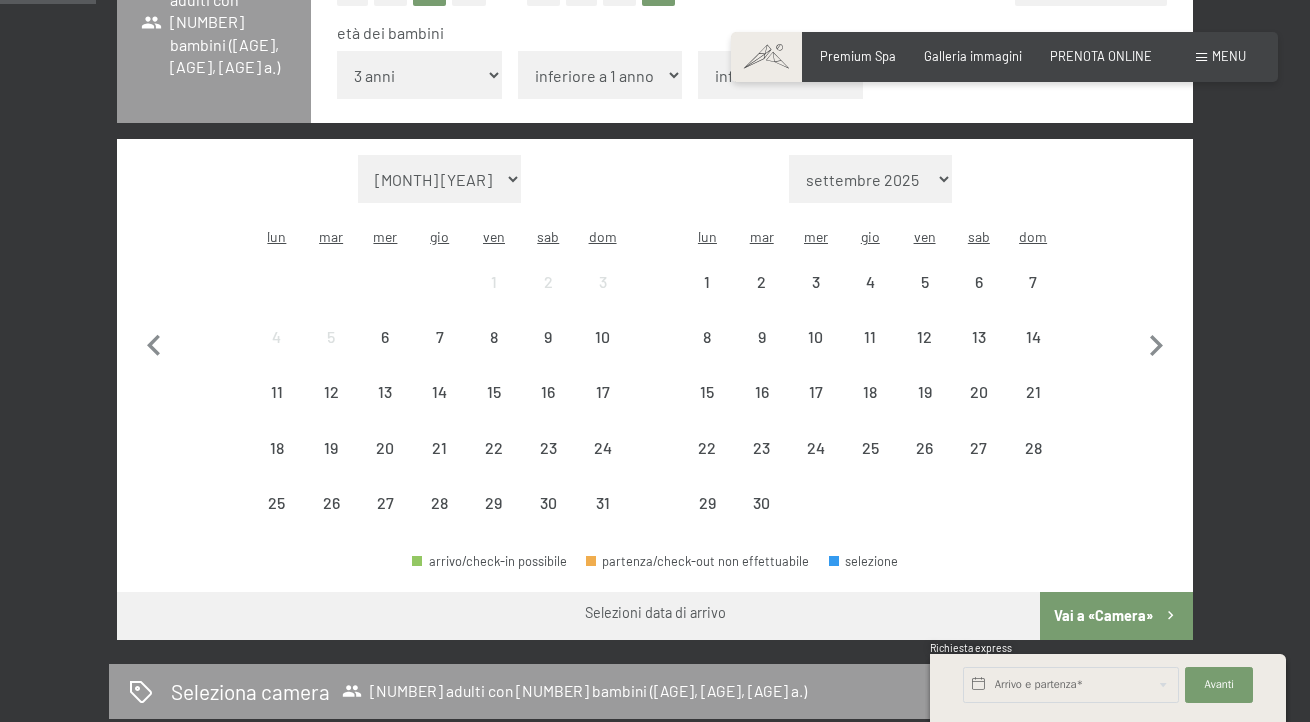 select on "7" 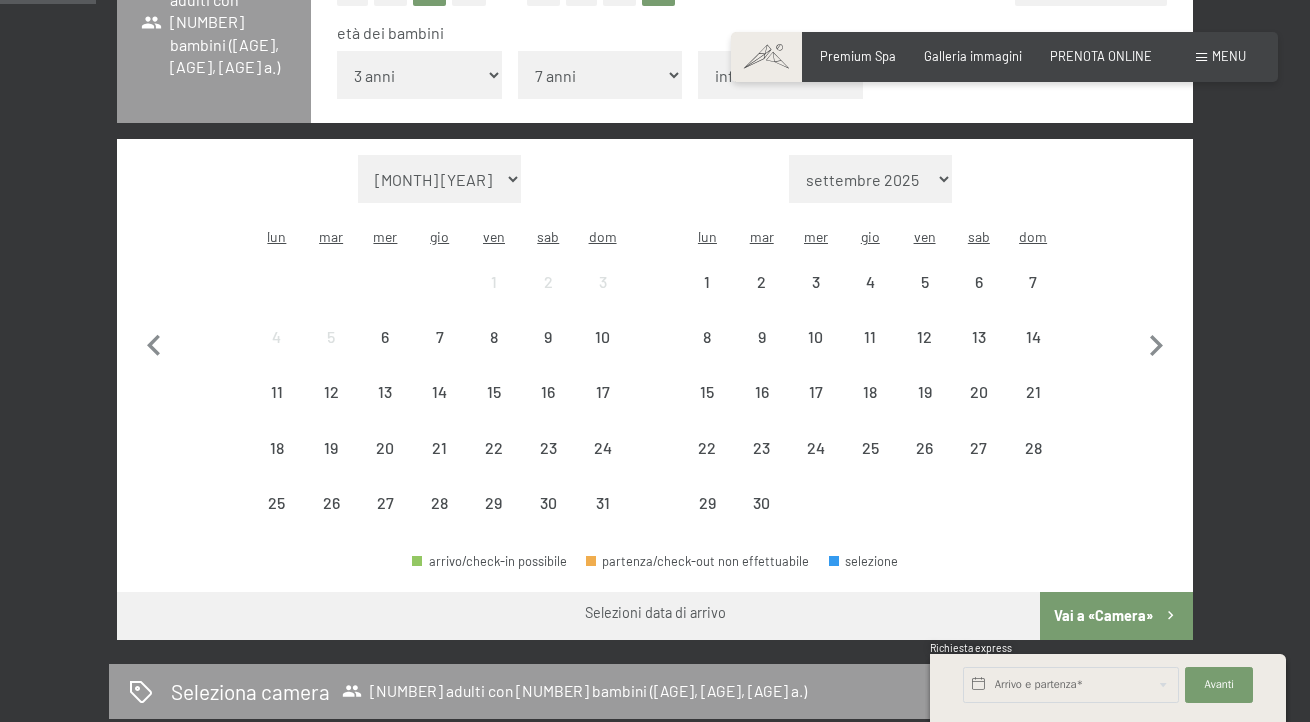 select on "13" 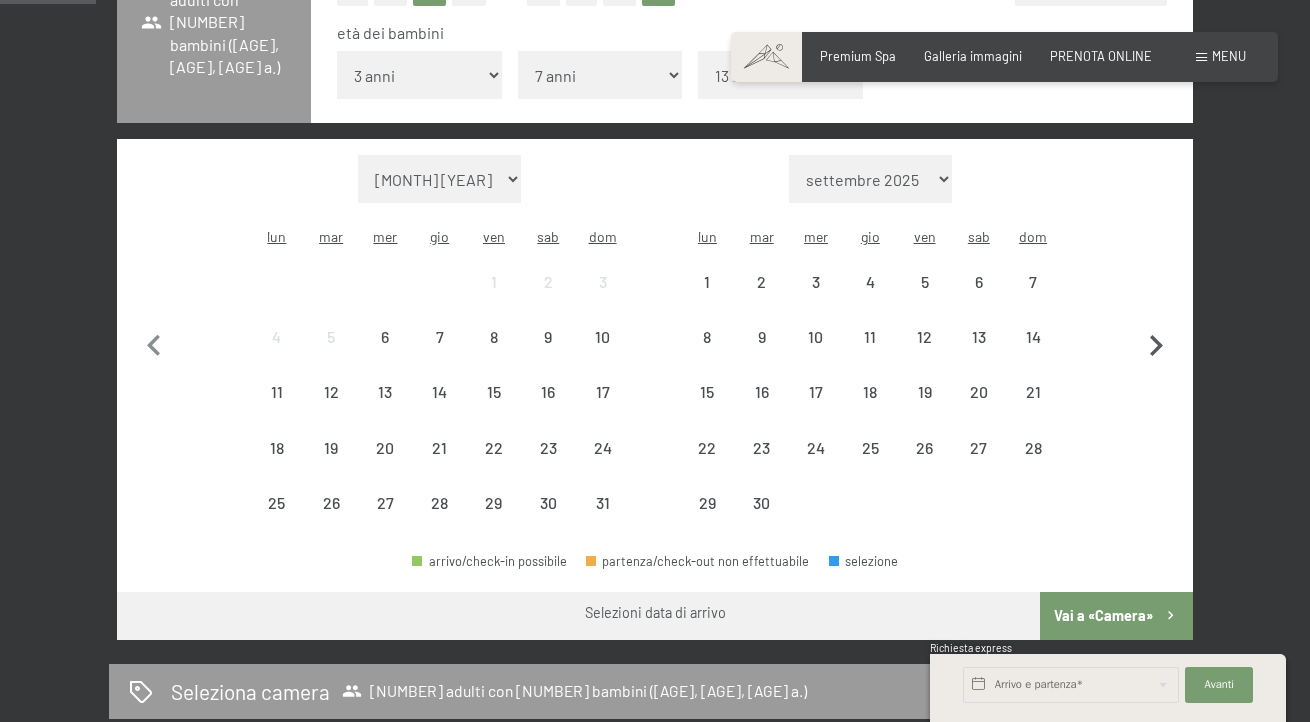 click 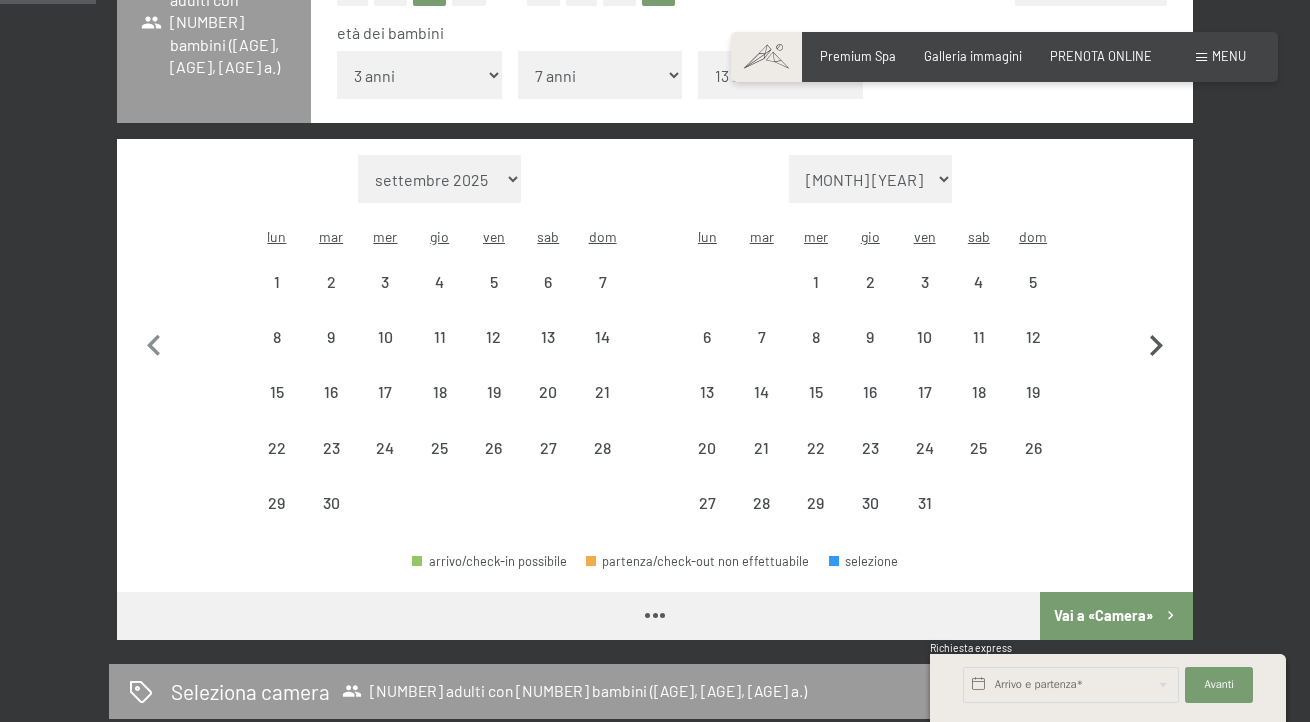 click 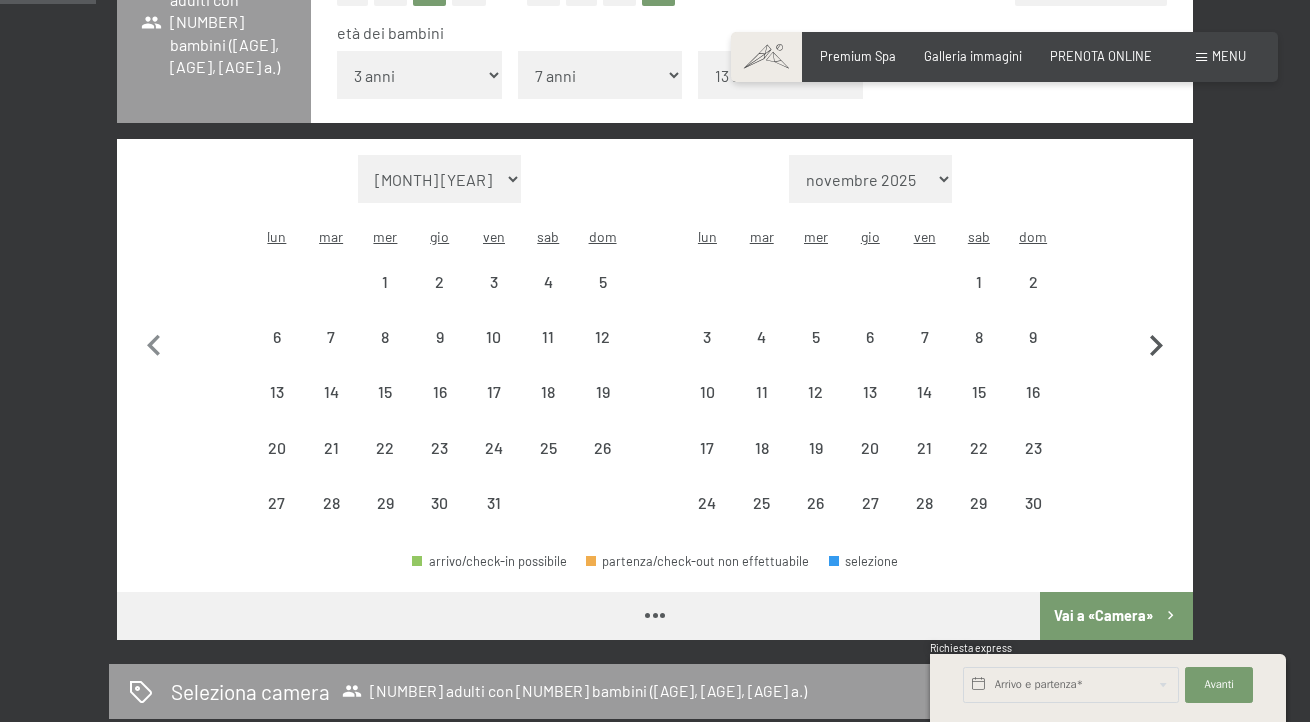 click 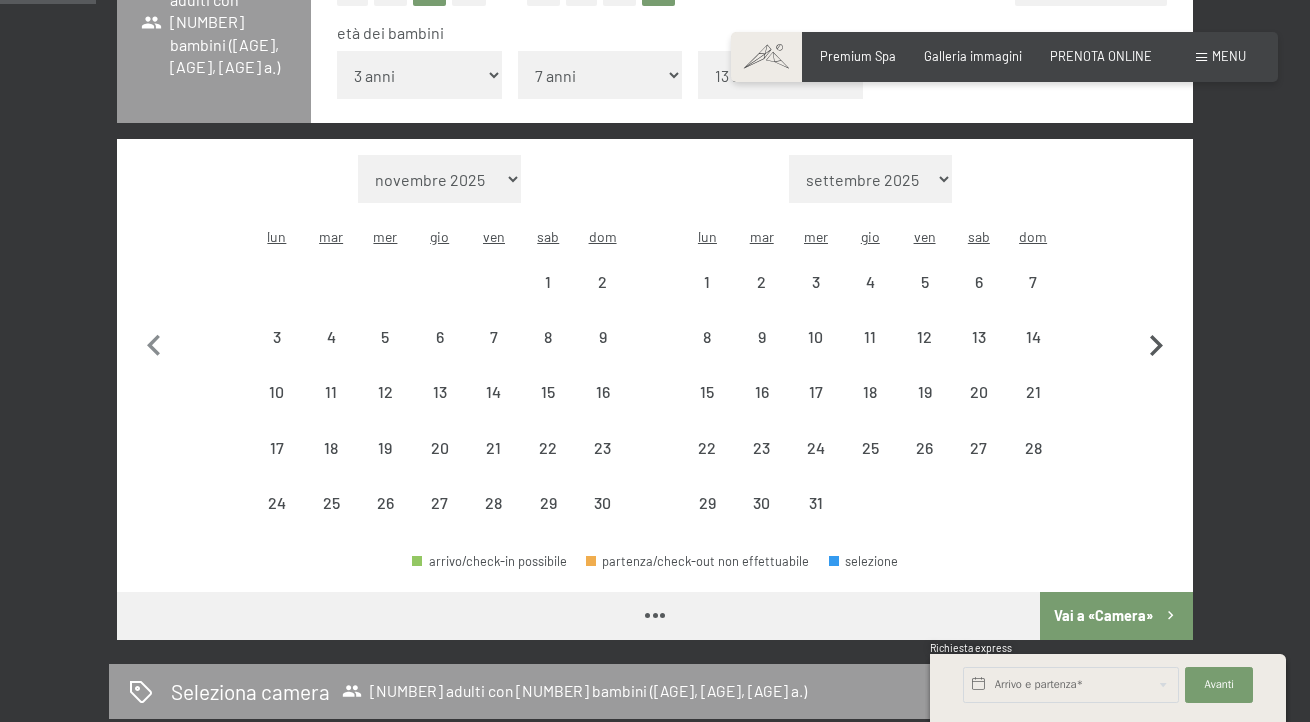 click 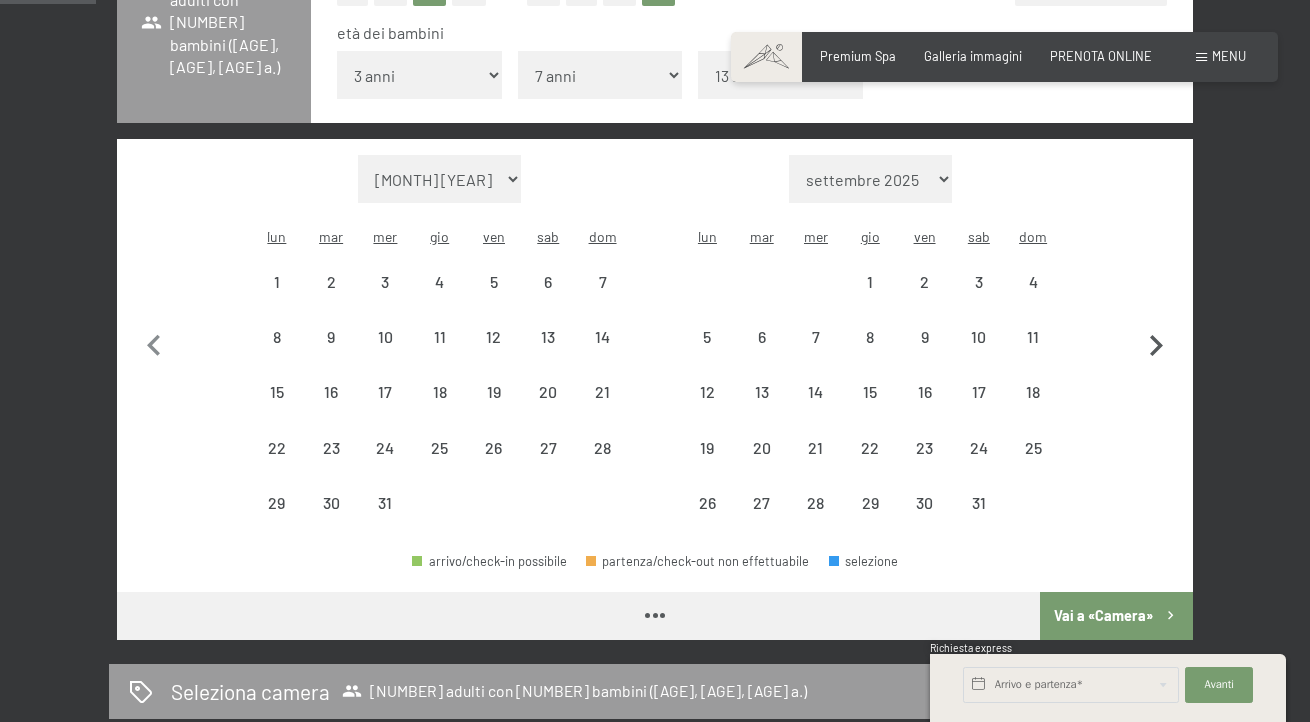 select on "2025-12-01" 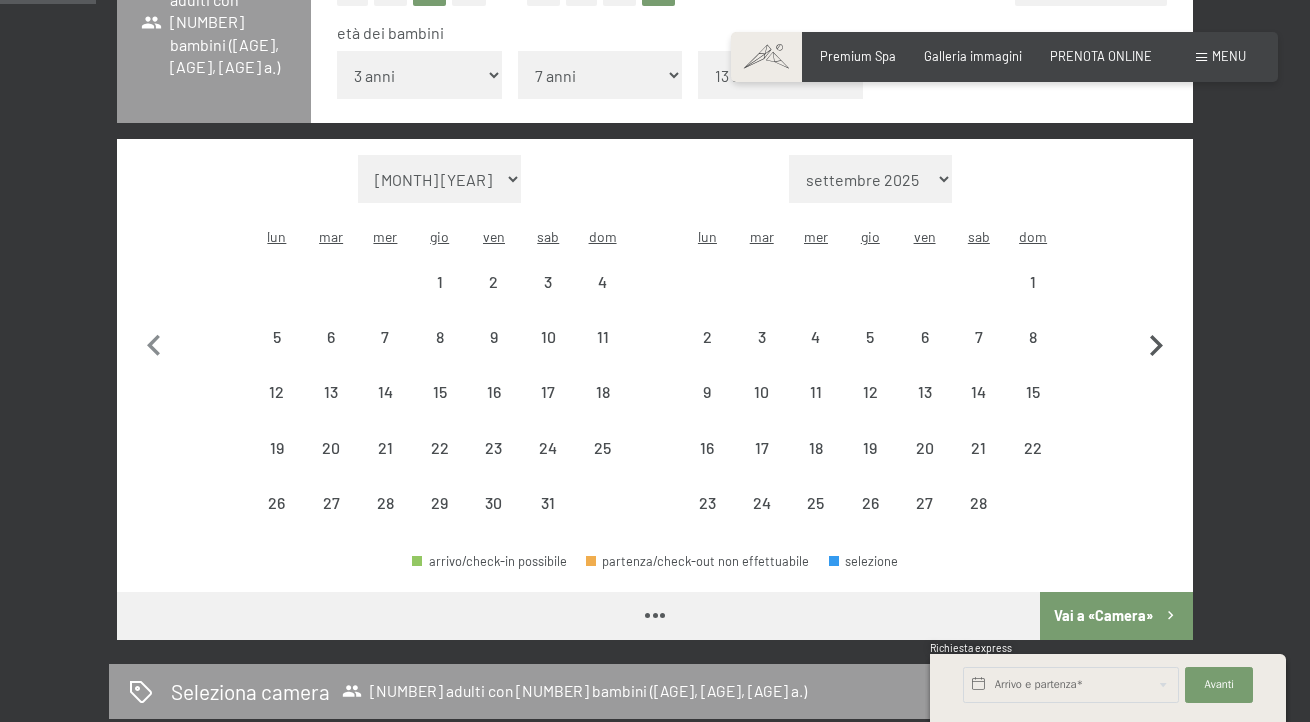 select on "2026-01-01" 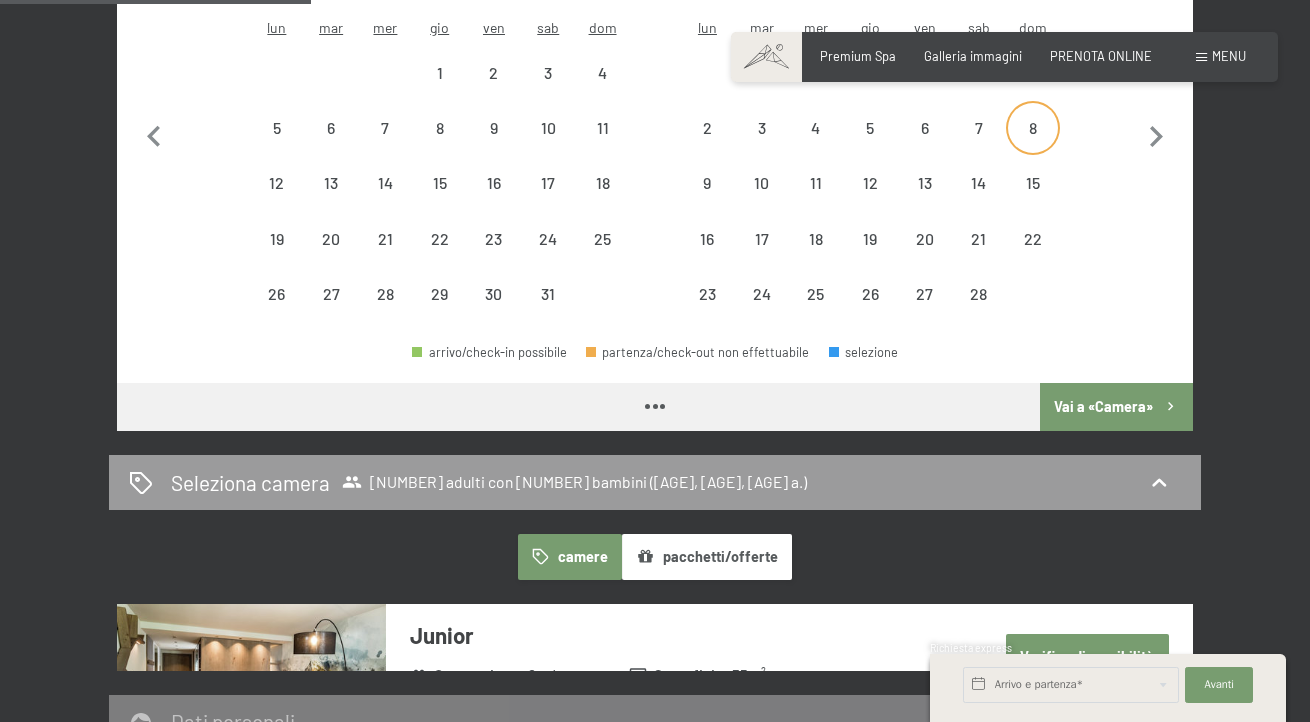 select on "2026-01-01" 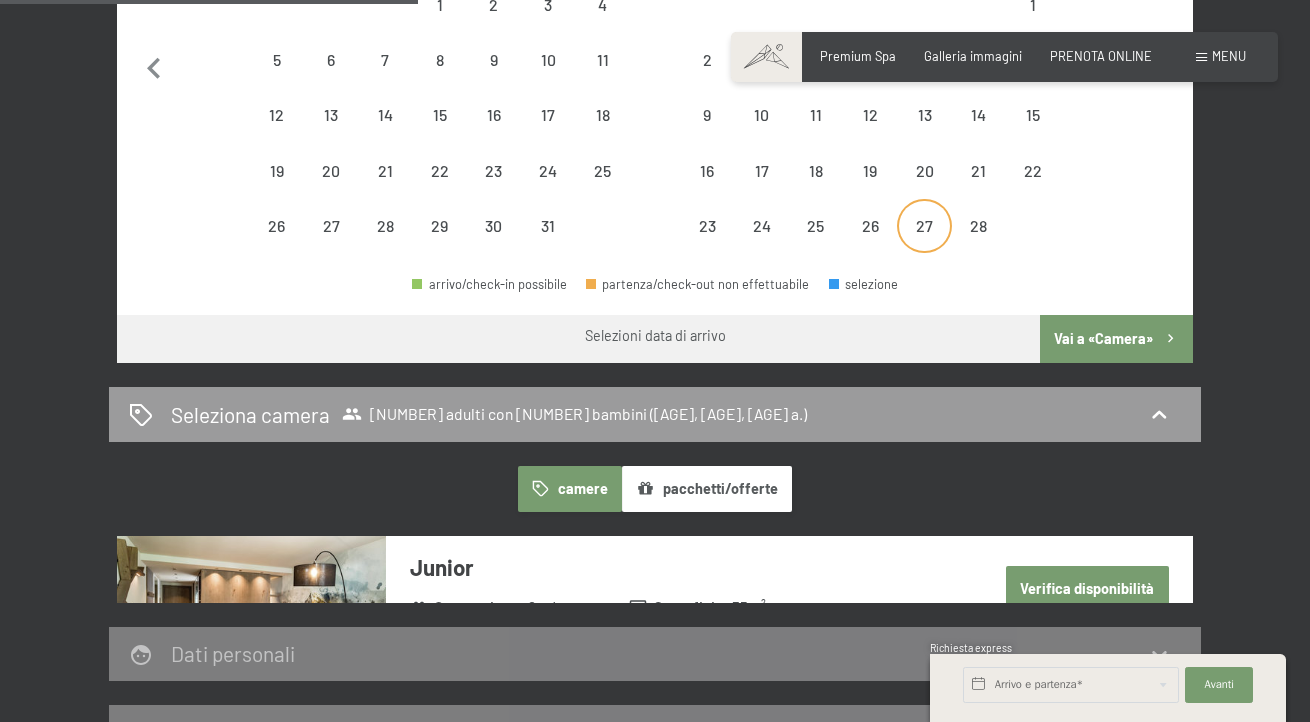 scroll, scrollTop: 823, scrollLeft: 0, axis: vertical 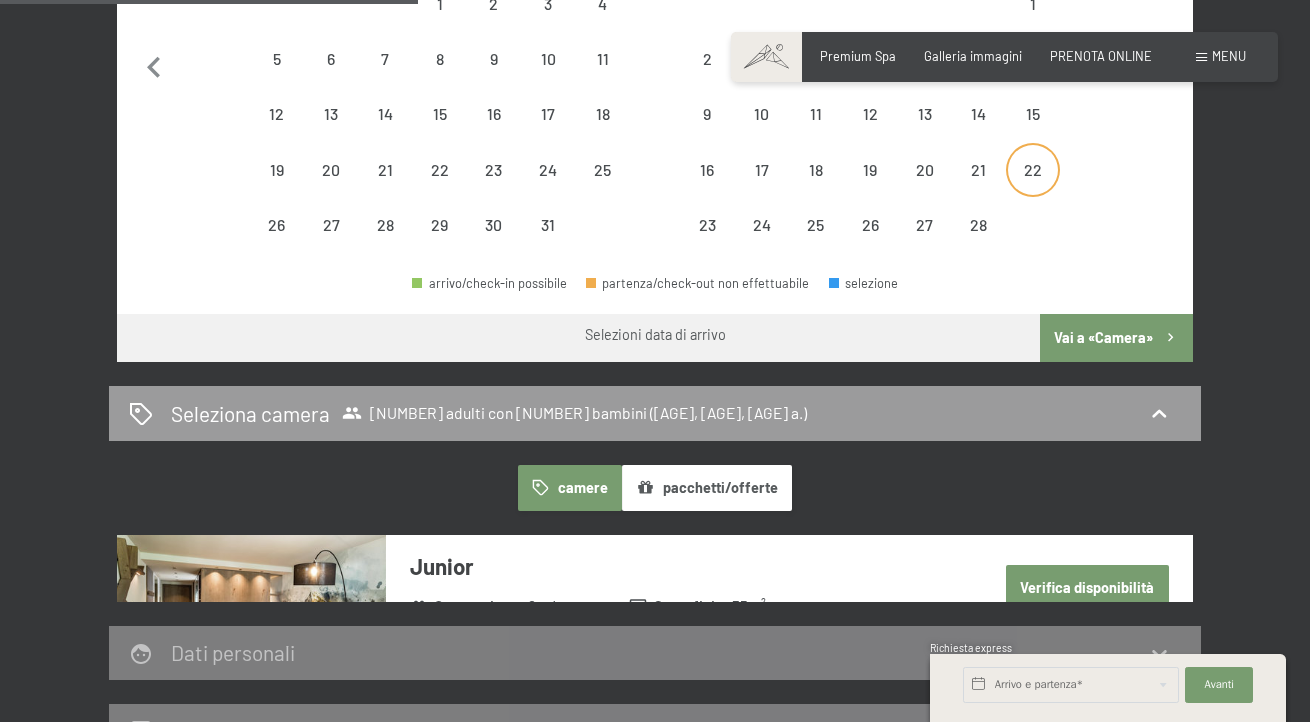 click on "22" at bounding box center [1033, 187] 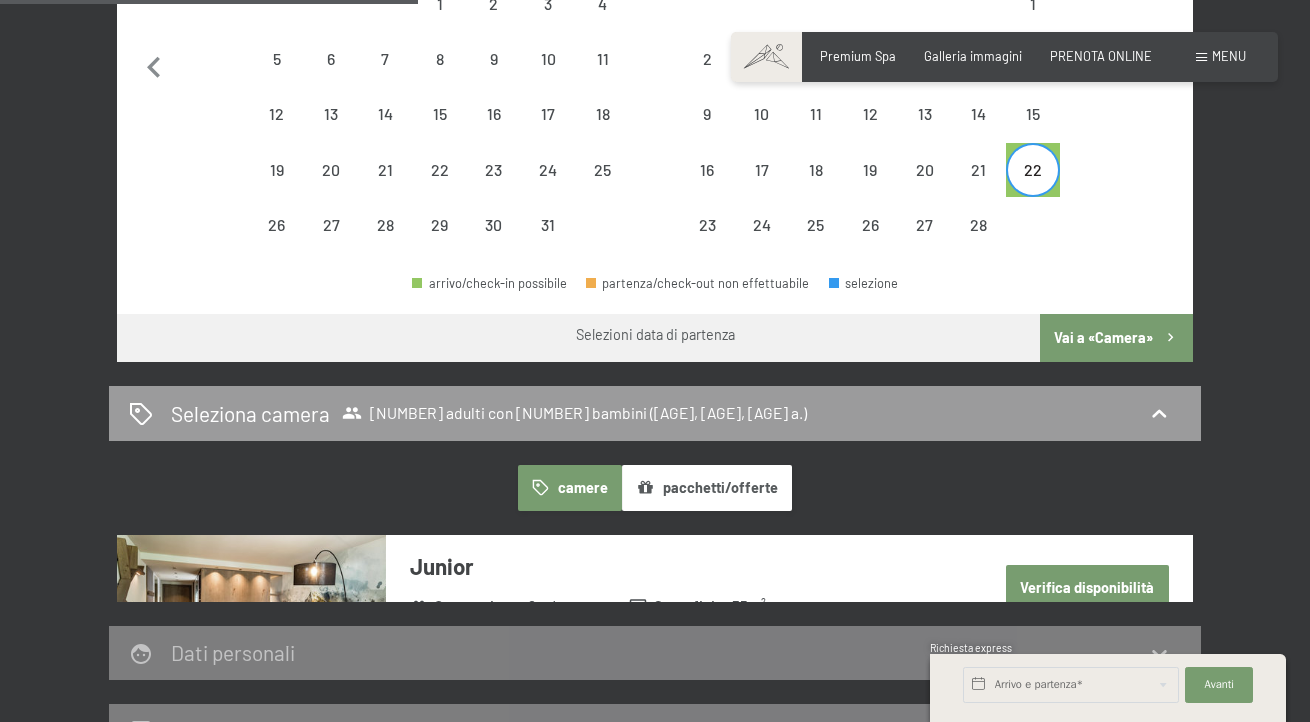 click 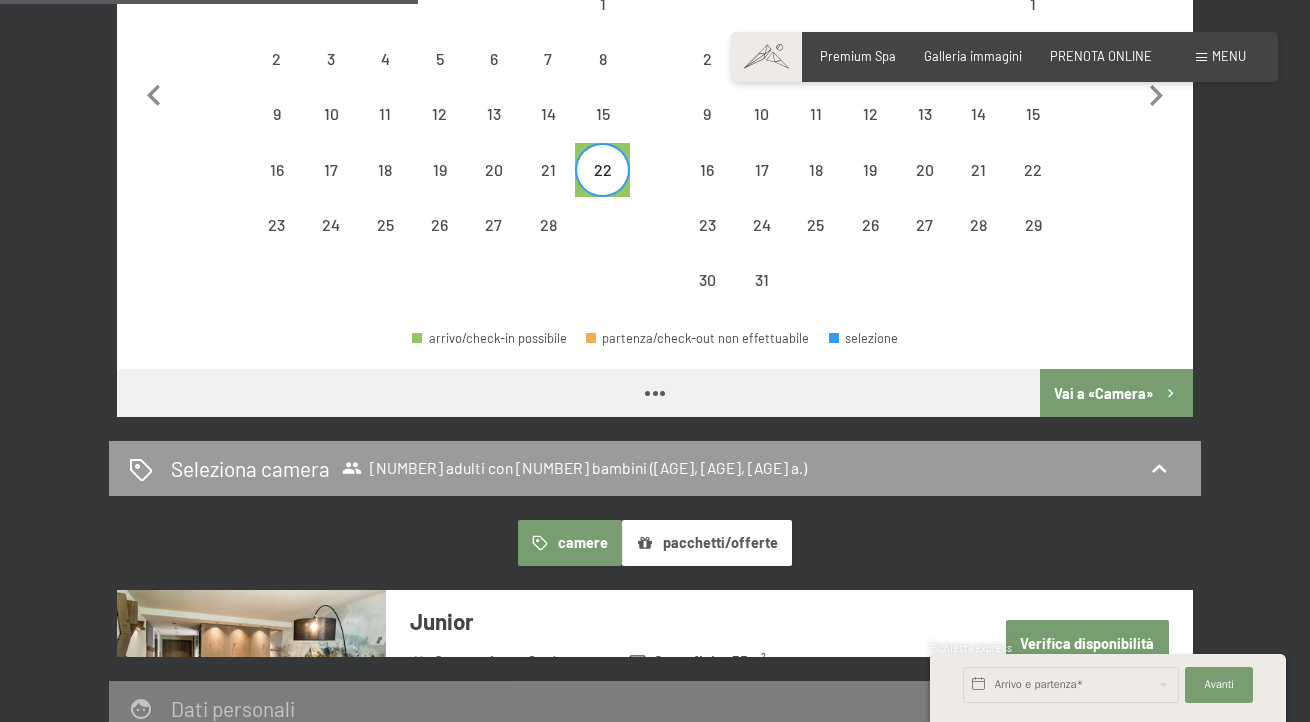 select on "2026-02-01" 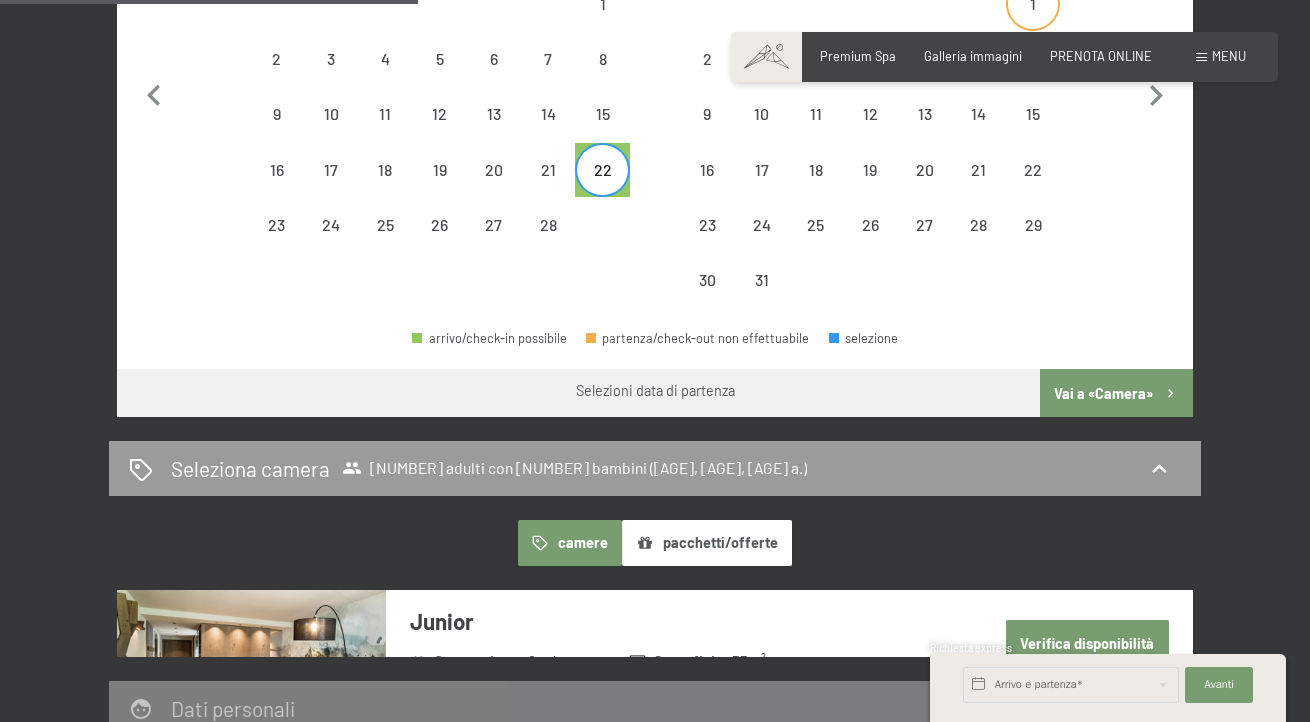 click on "1" at bounding box center (1033, 21) 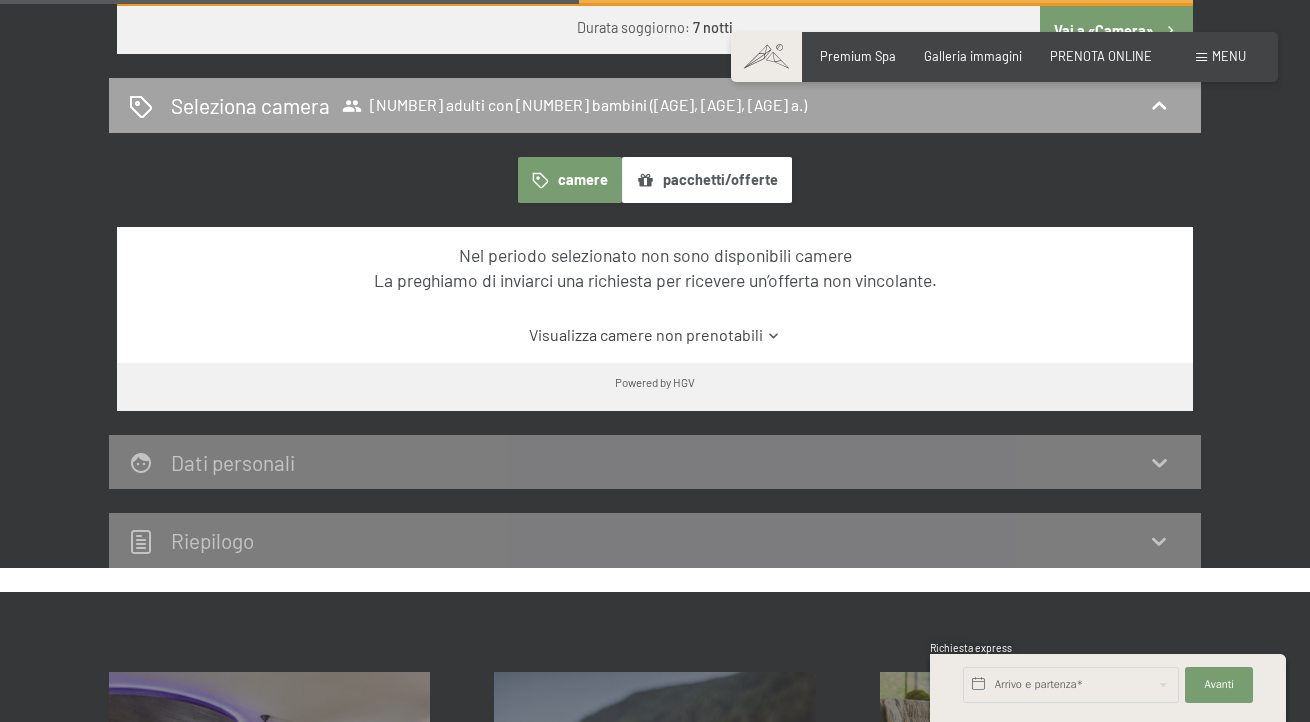 scroll, scrollTop: 1236, scrollLeft: 0, axis: vertical 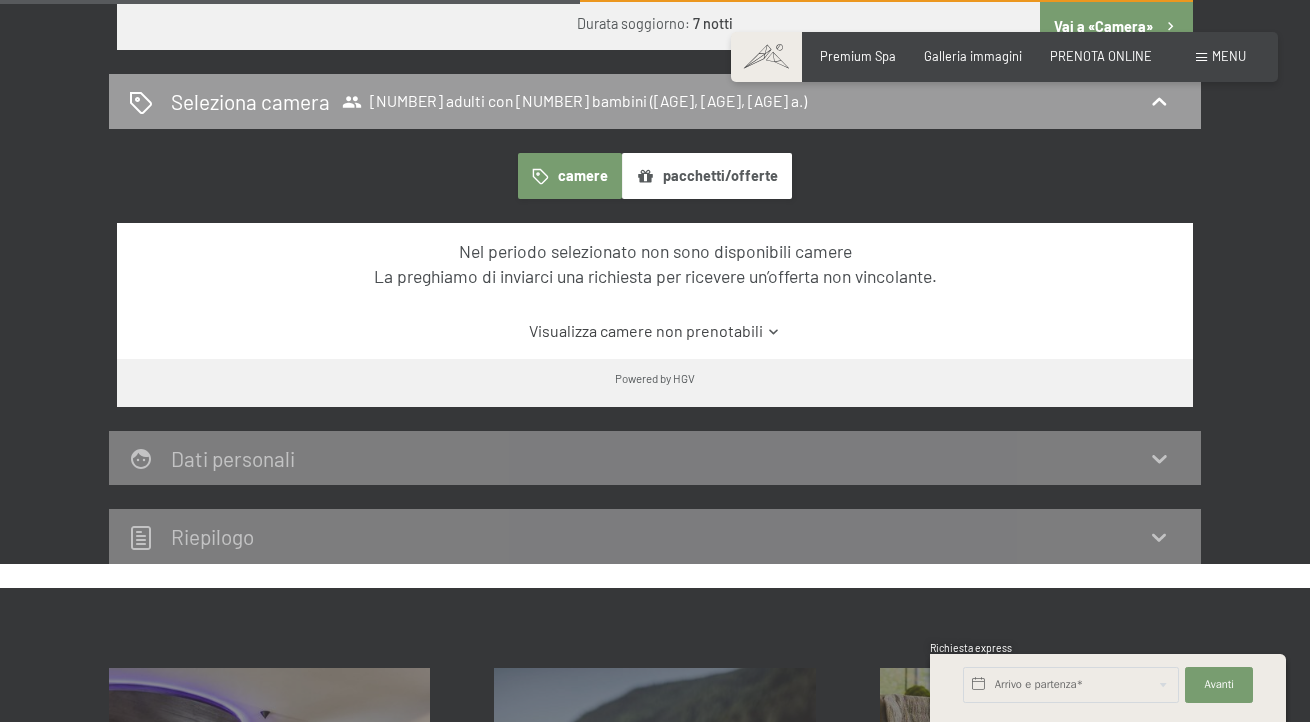 click on "Vai a «Camera»" at bounding box center (1116, 26) 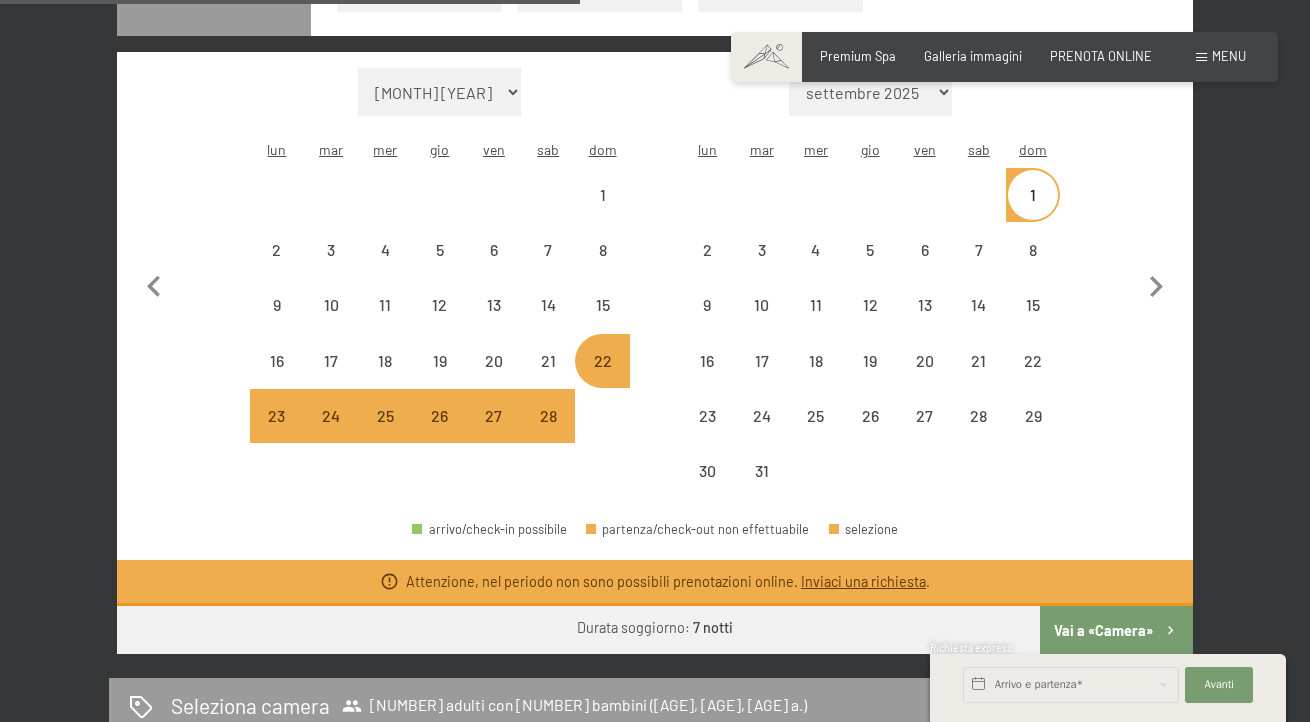 select on "2026-02-01" 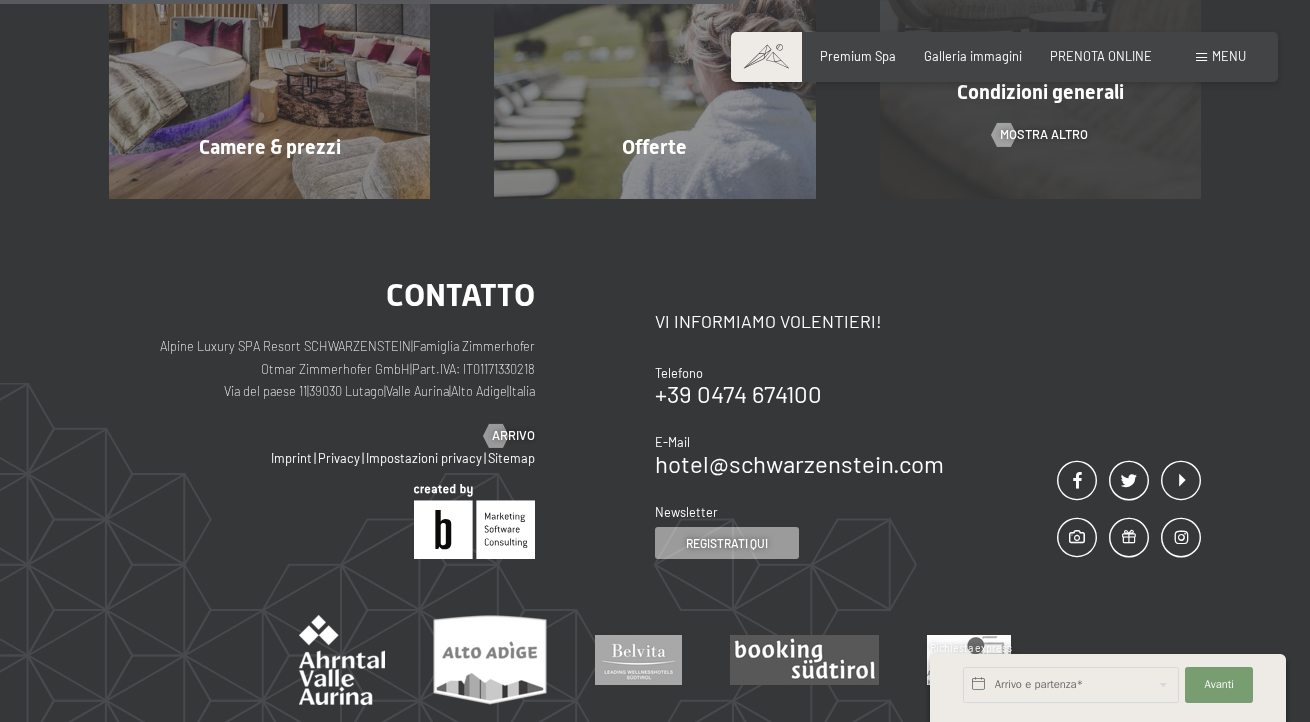 scroll, scrollTop: 1190, scrollLeft: 0, axis: vertical 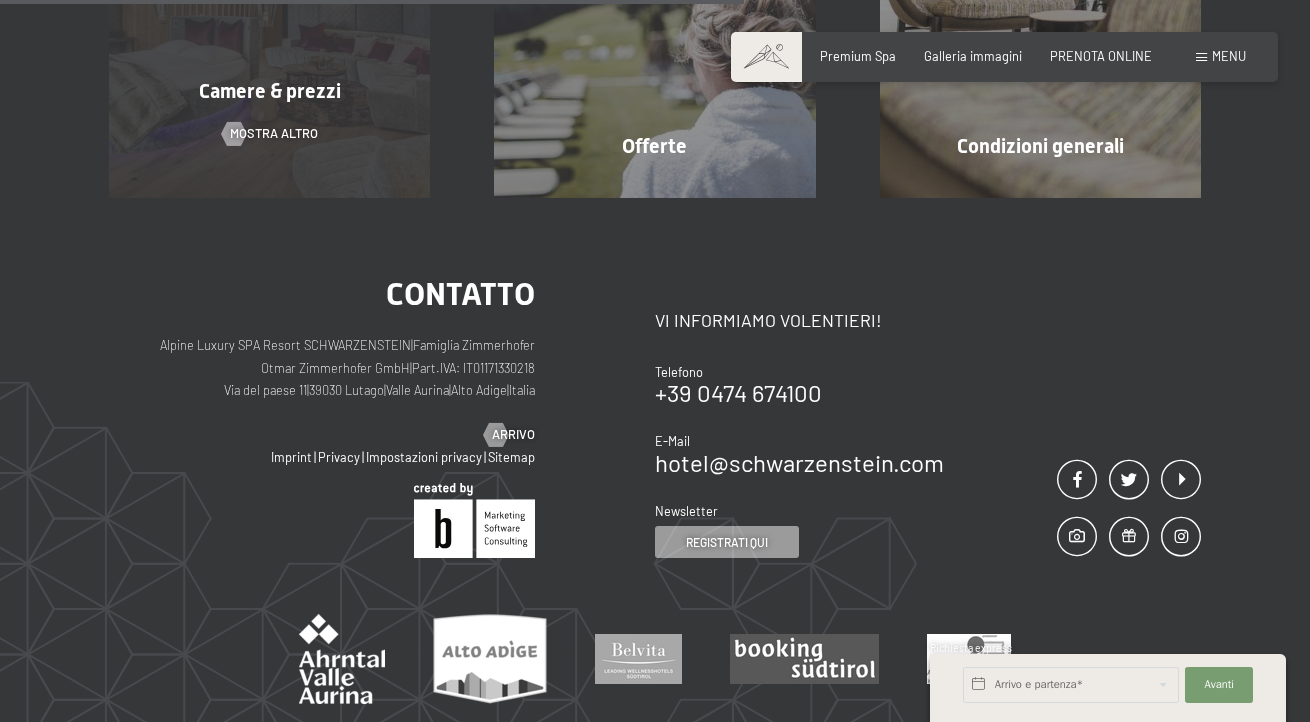 click on "Camere & prezzi" at bounding box center (270, 91) 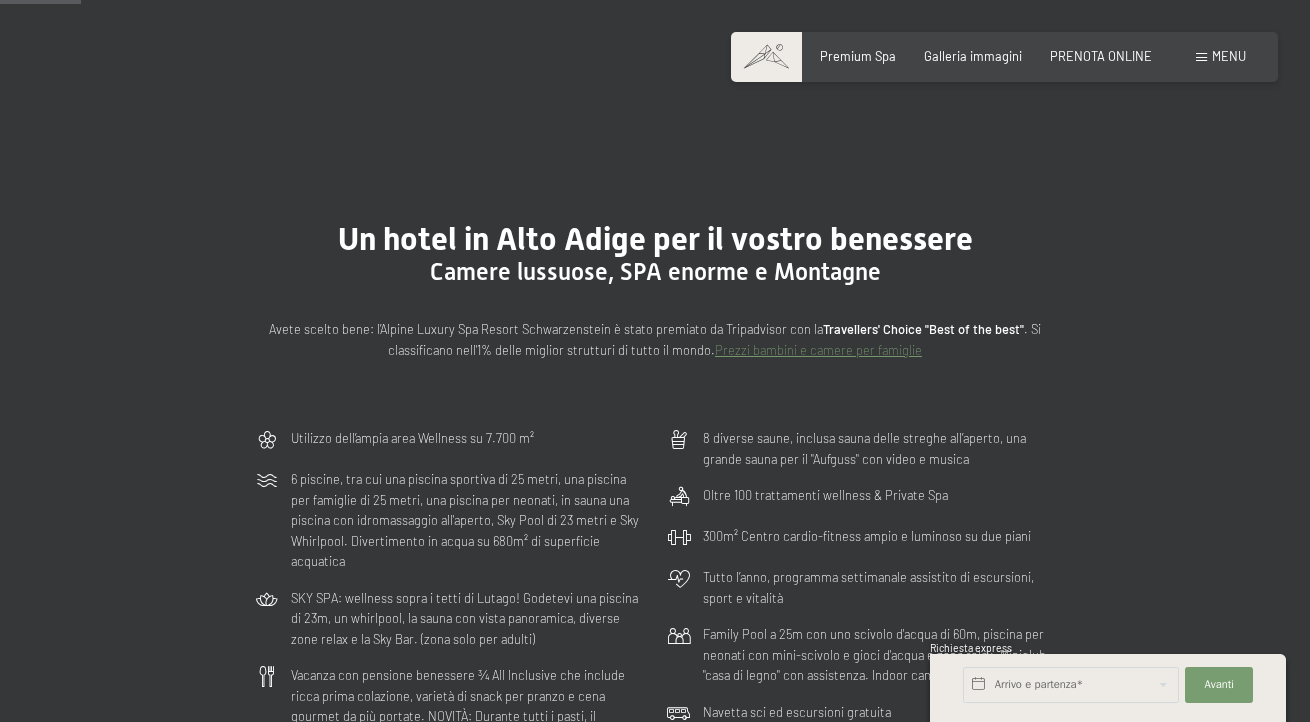 click on "Avanti Nascondere i campi dell'indirizzo" at bounding box center (1219, 685) 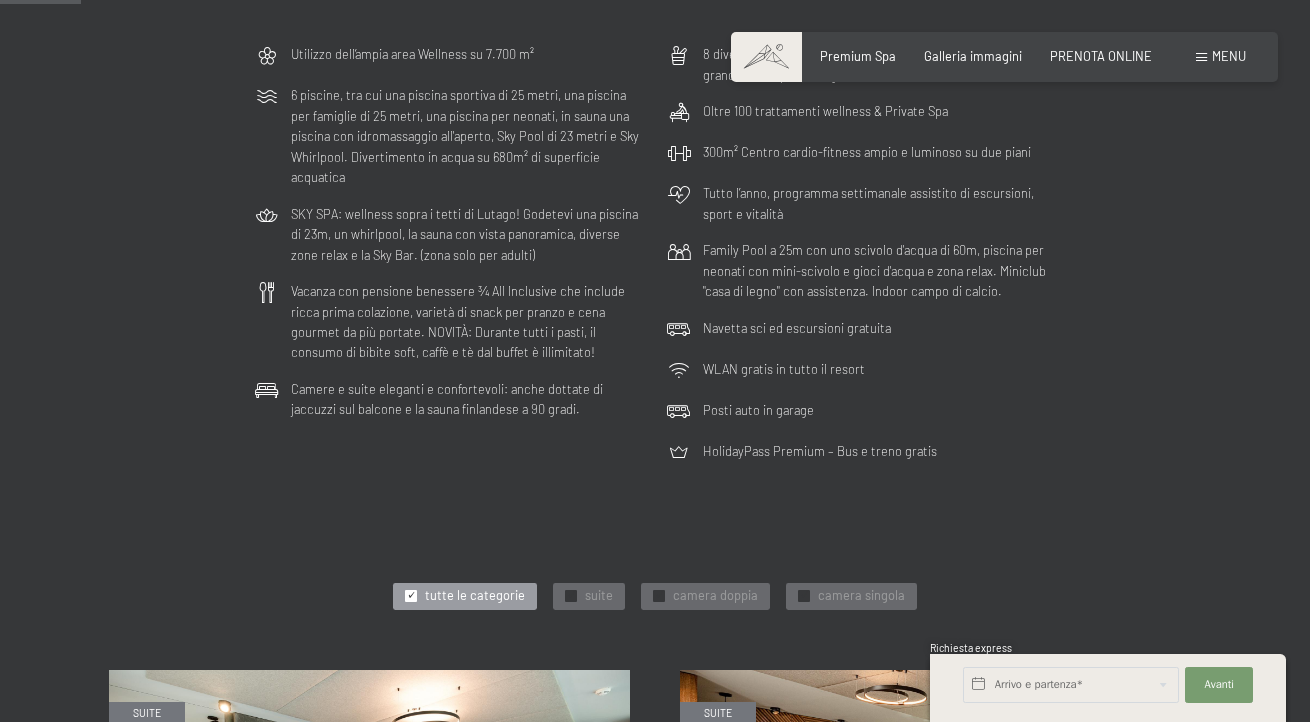 scroll, scrollTop: 0, scrollLeft: 0, axis: both 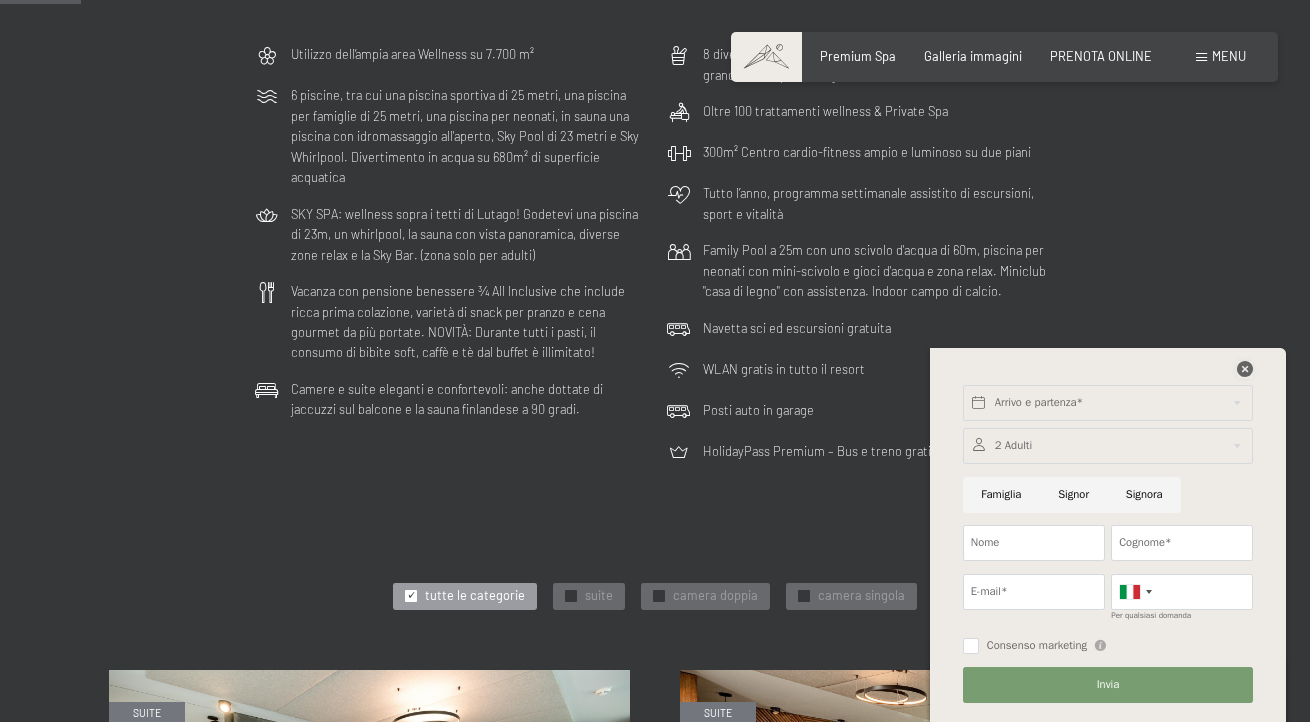 click at bounding box center (1245, 369) 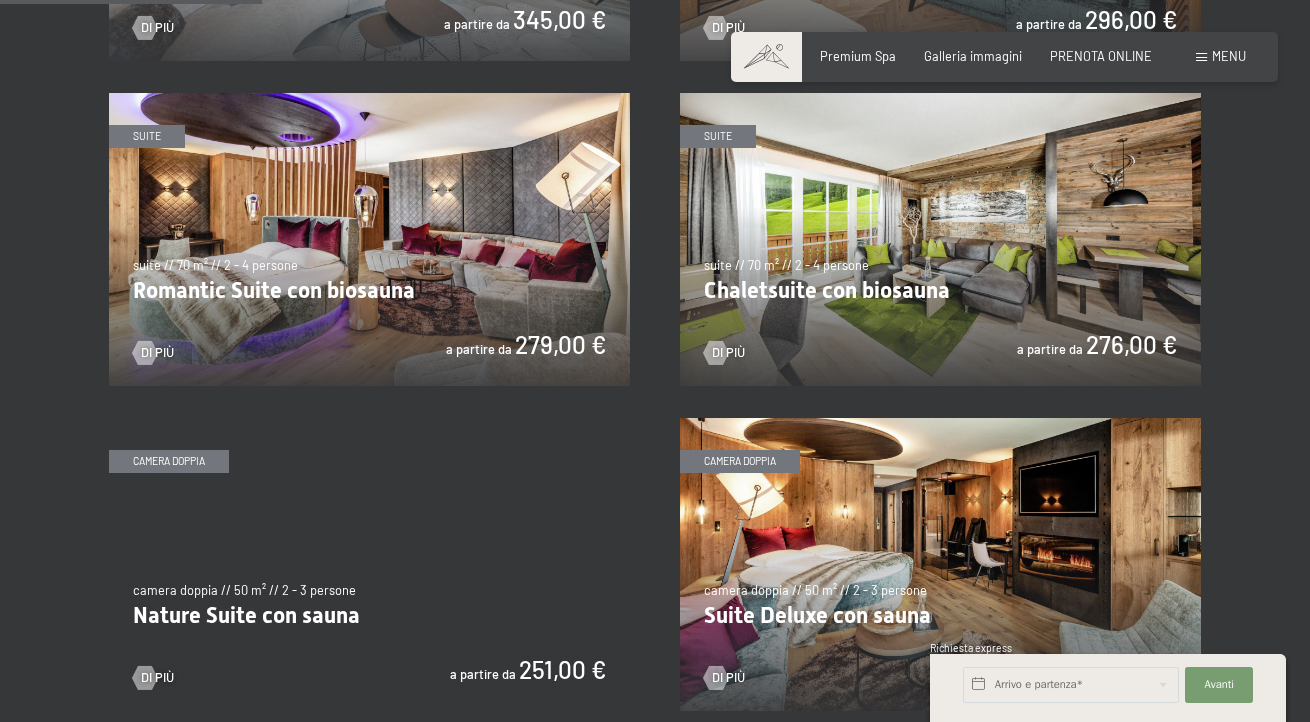 scroll, scrollTop: 1298, scrollLeft: 0, axis: vertical 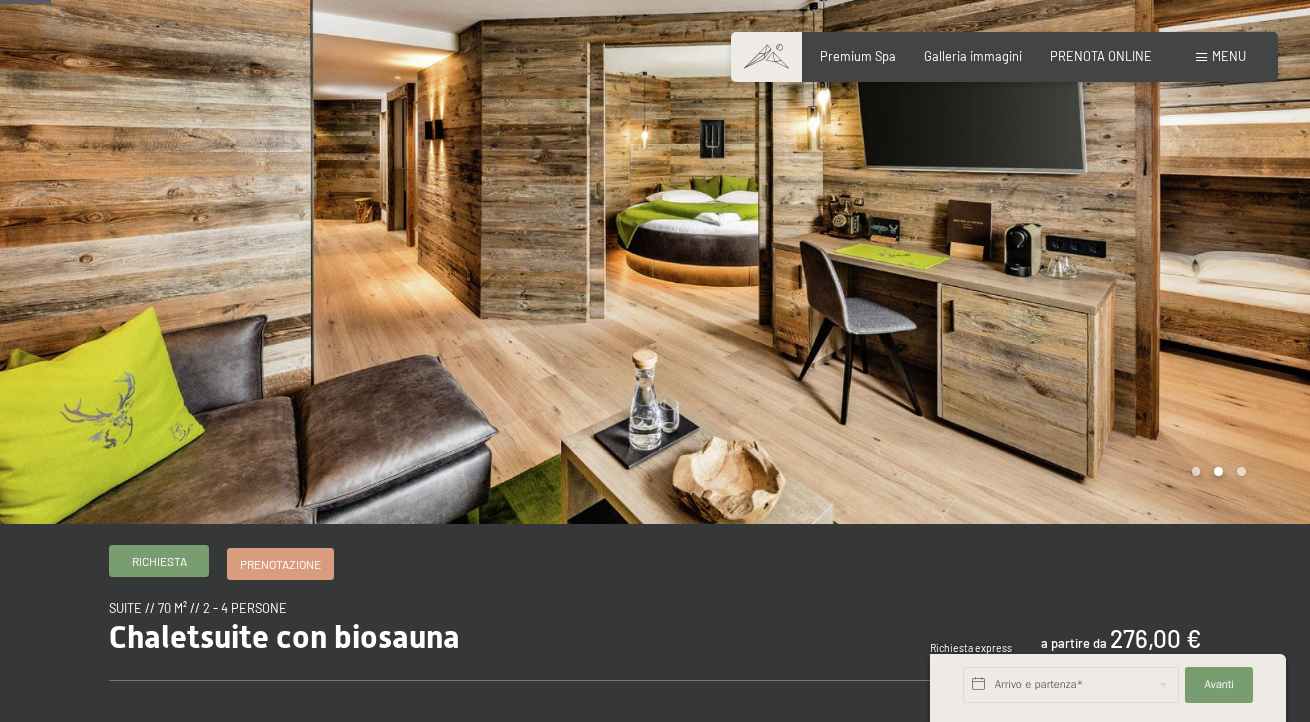 click on "Richiesta" at bounding box center (159, 561) 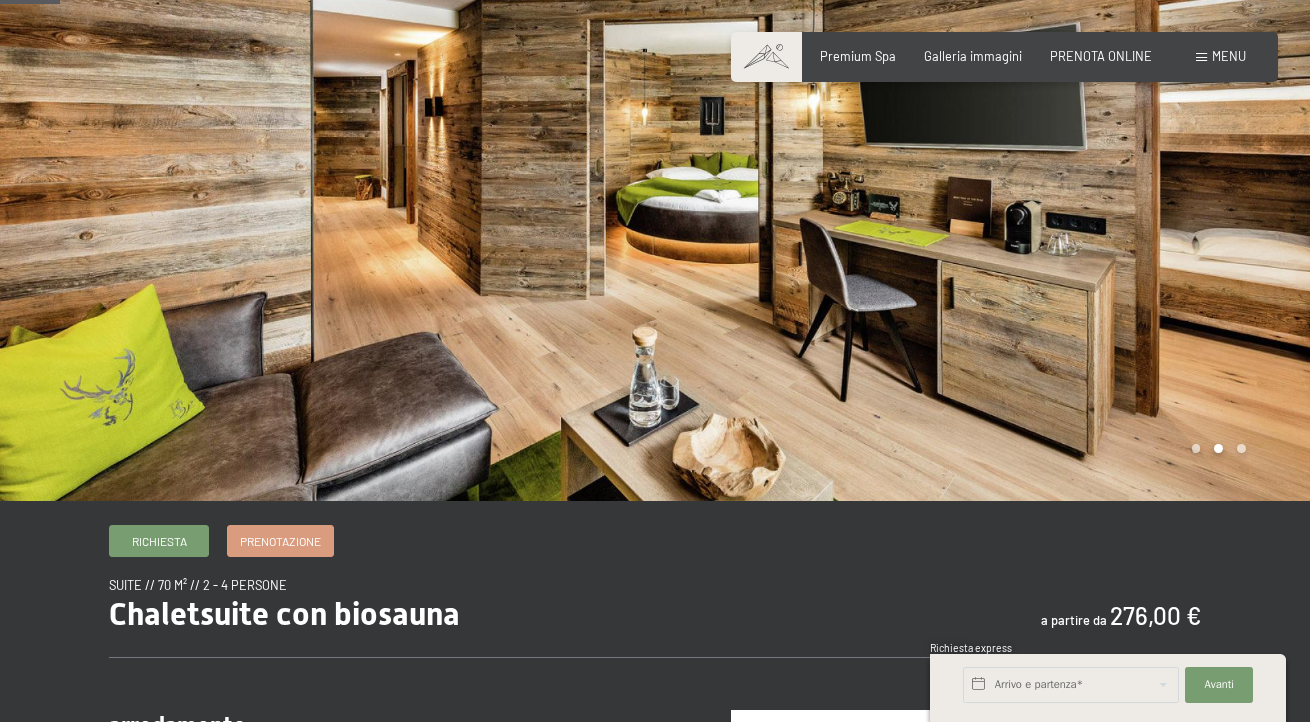 scroll, scrollTop: 153, scrollLeft: 0, axis: vertical 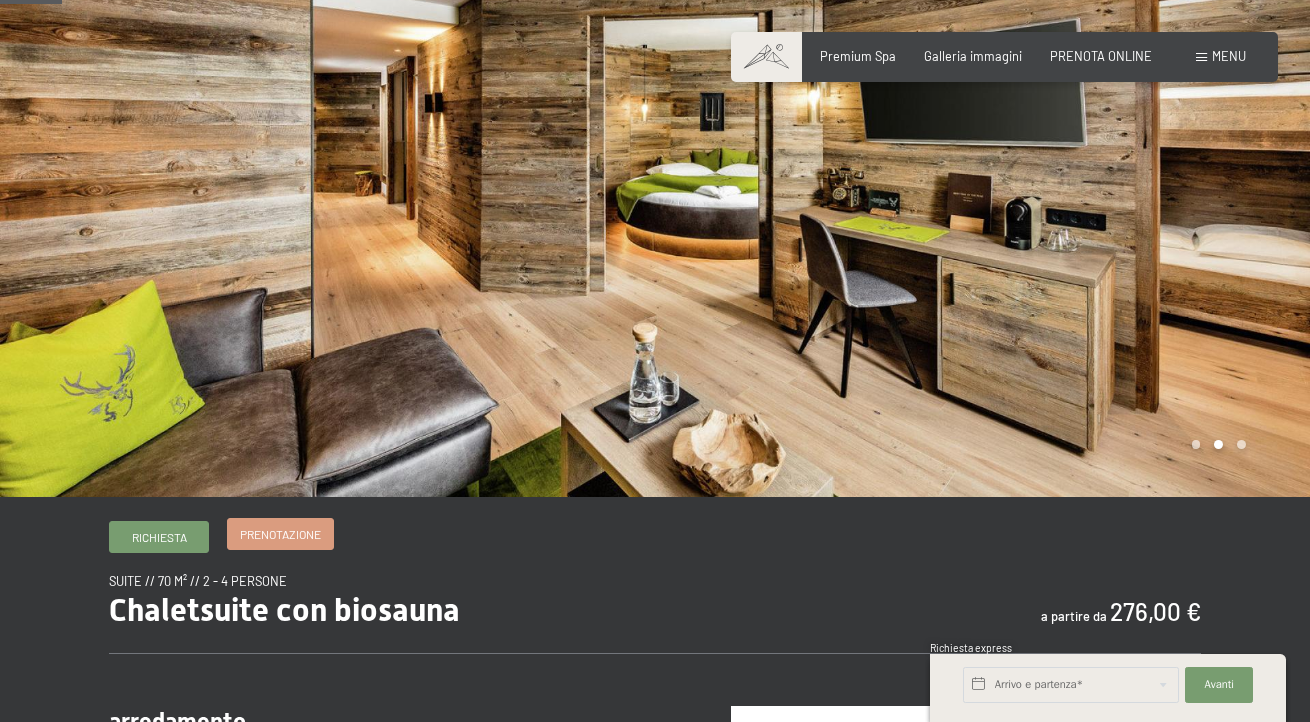click on "Prenotazione" at bounding box center [280, 534] 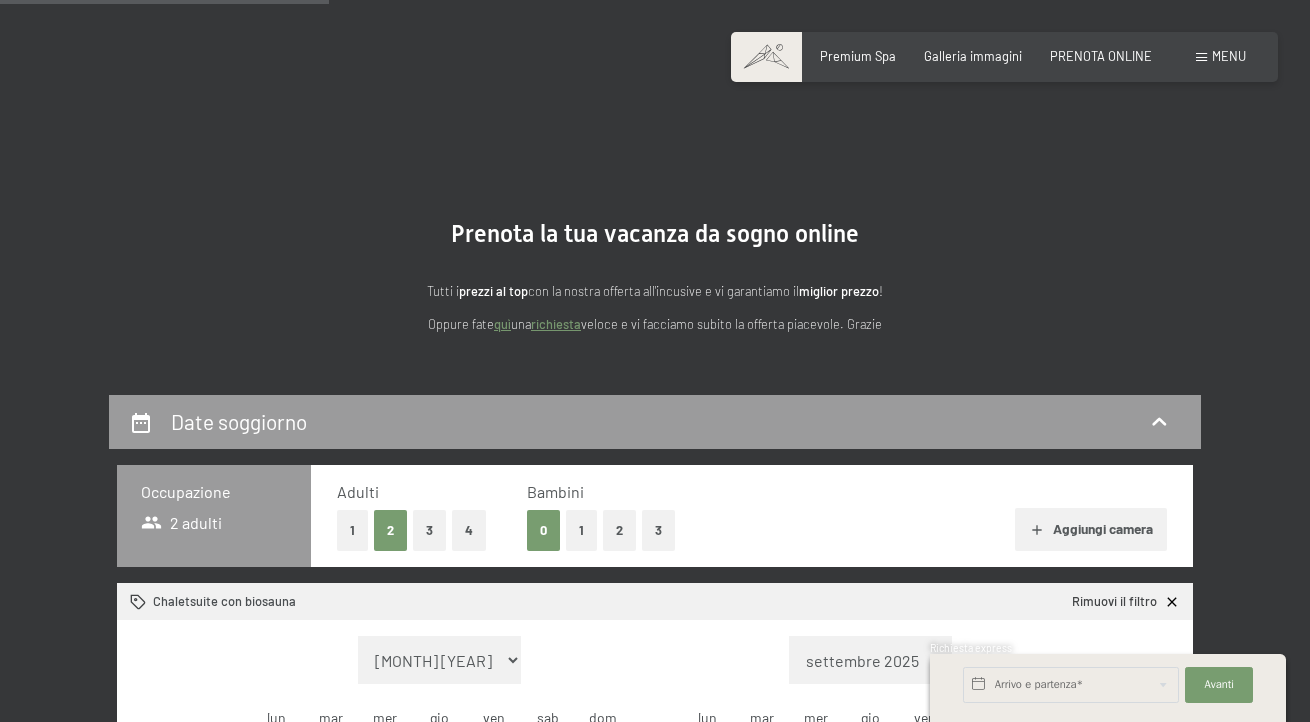 scroll, scrollTop: 706, scrollLeft: 0, axis: vertical 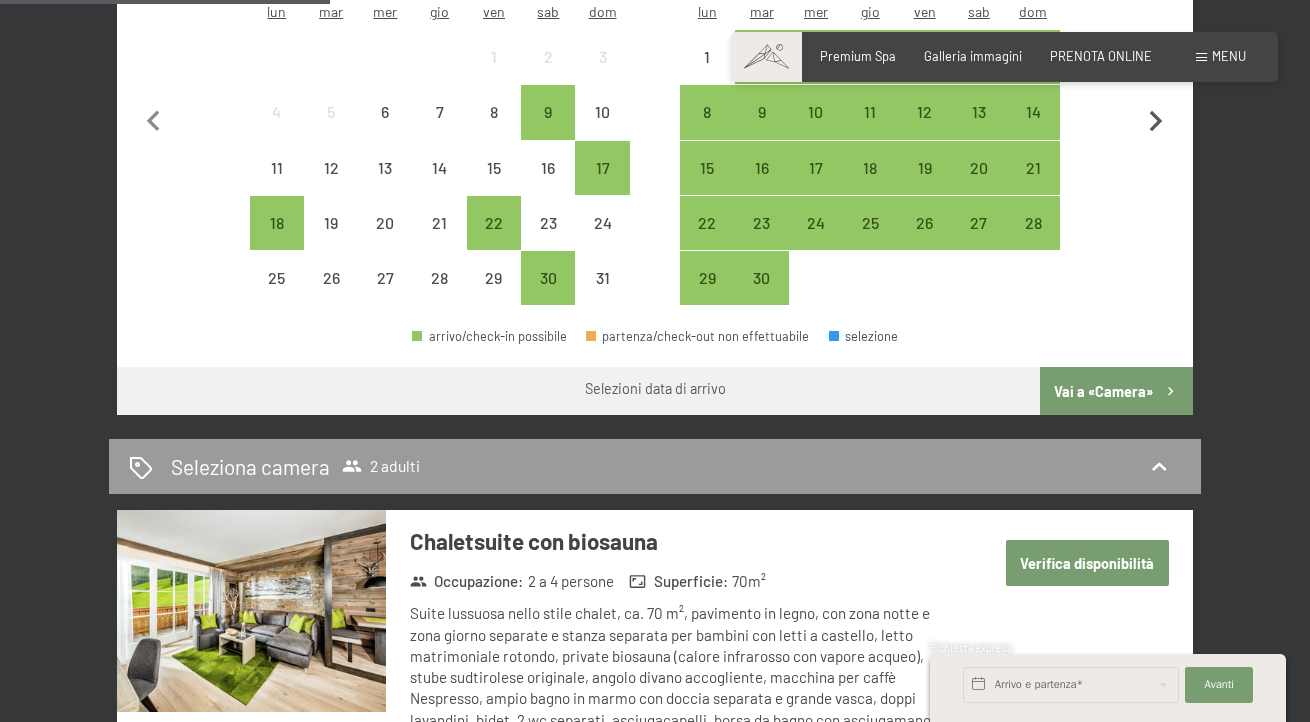 click 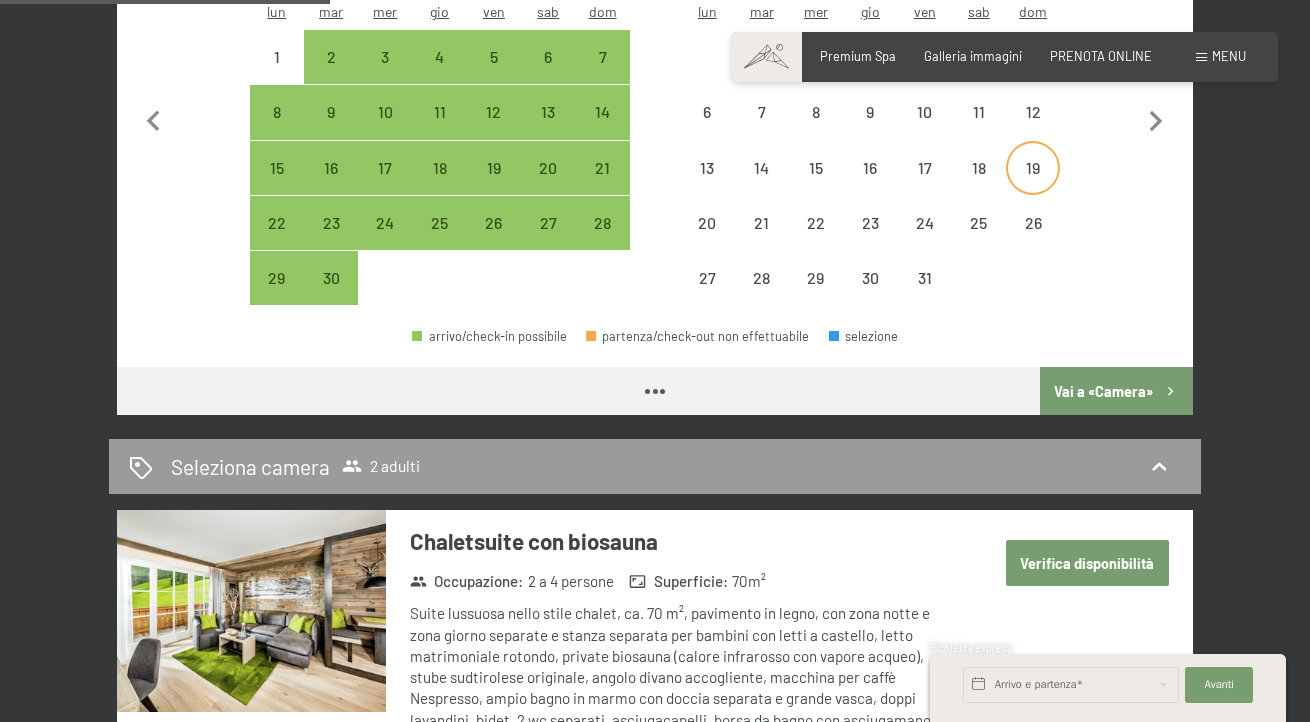 select on "2025-09-01" 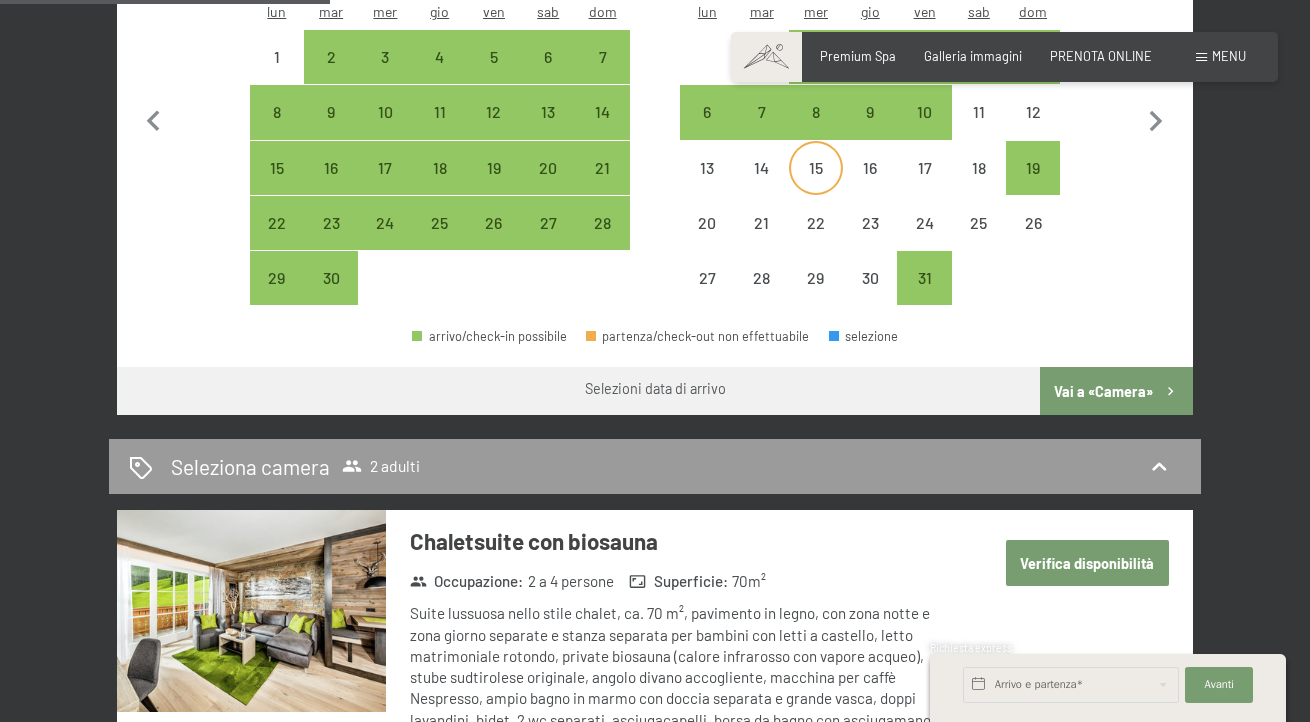 scroll, scrollTop: 0, scrollLeft: 0, axis: both 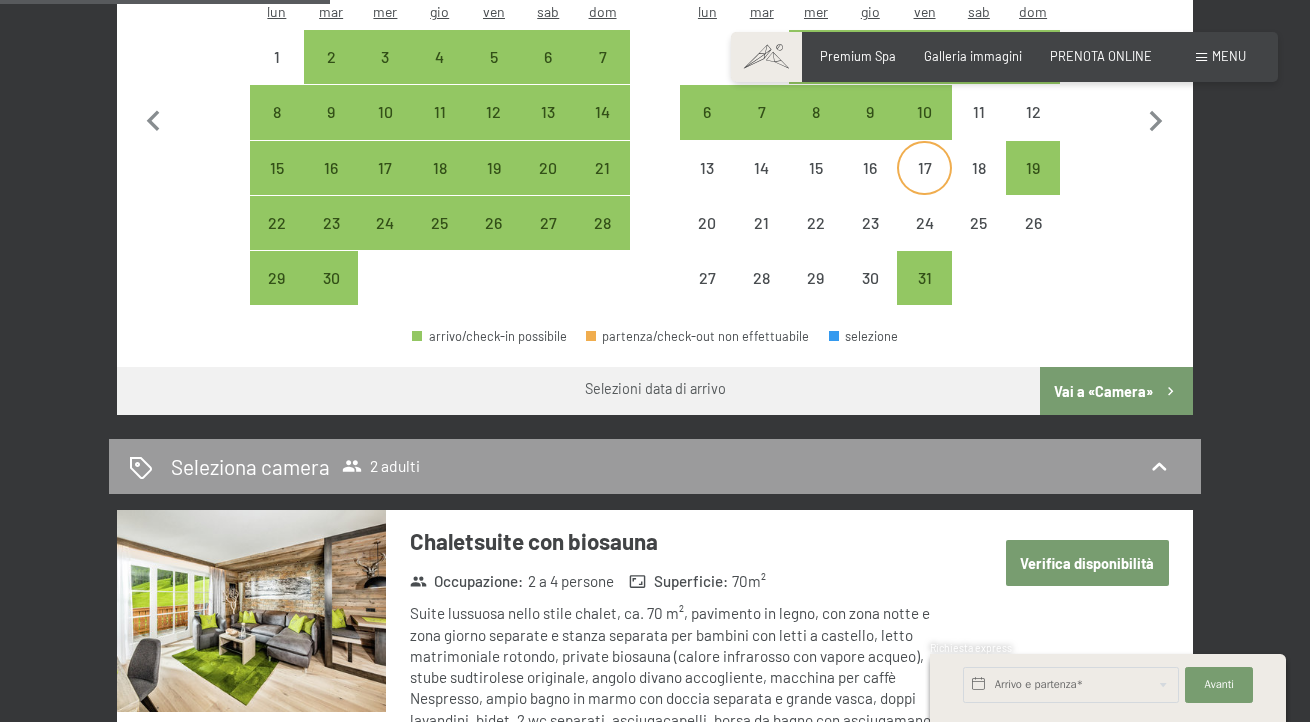 click on "17" at bounding box center (924, 185) 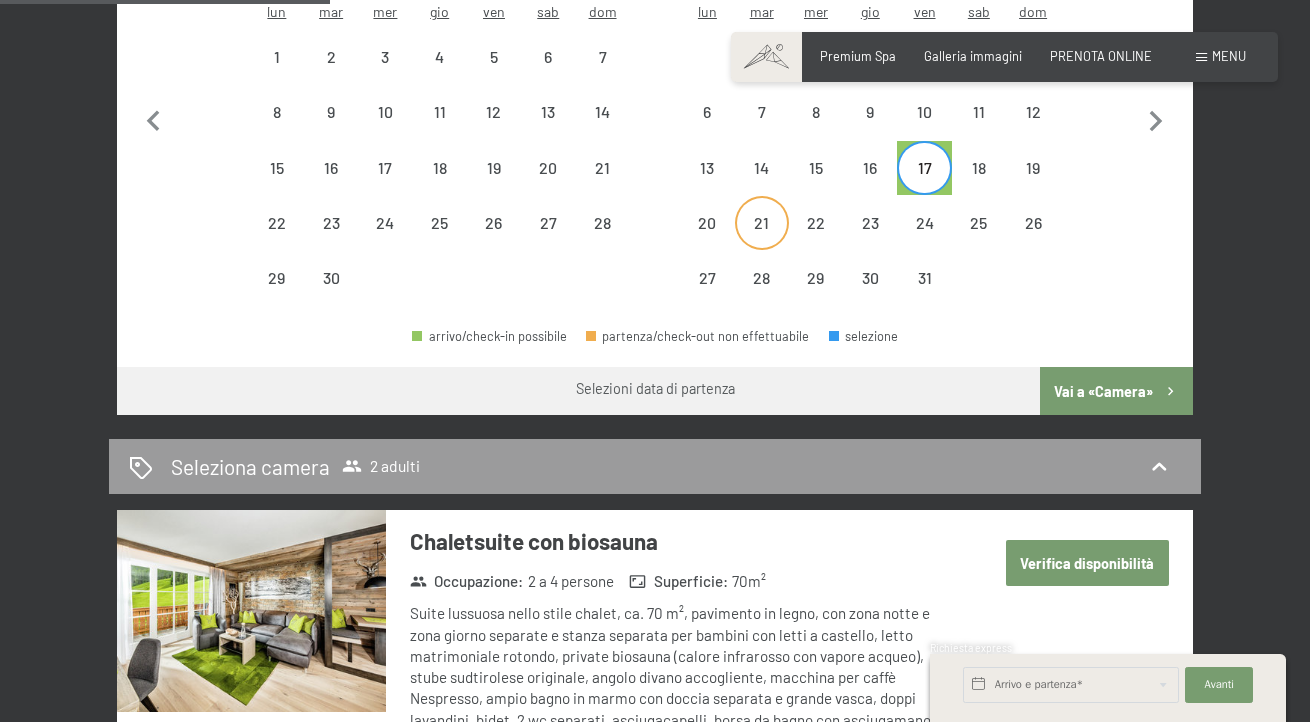 click on "21" at bounding box center (762, 240) 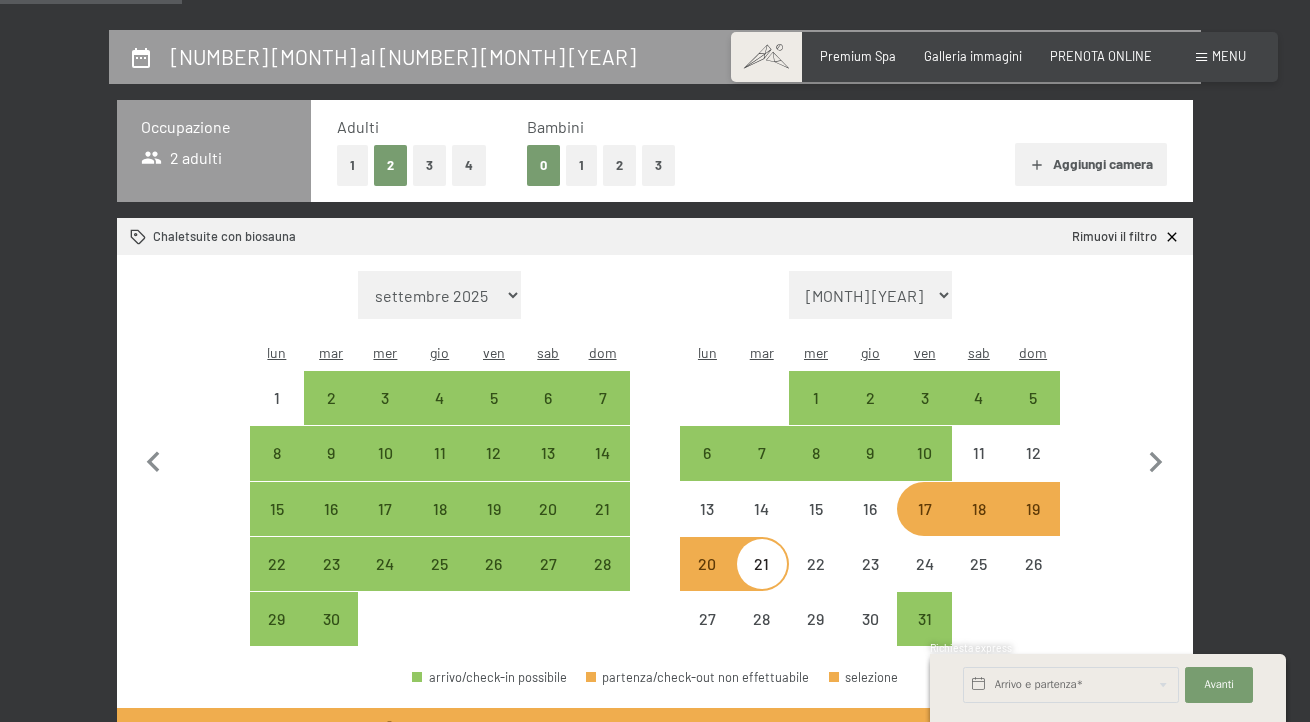 scroll, scrollTop: 365, scrollLeft: 0, axis: vertical 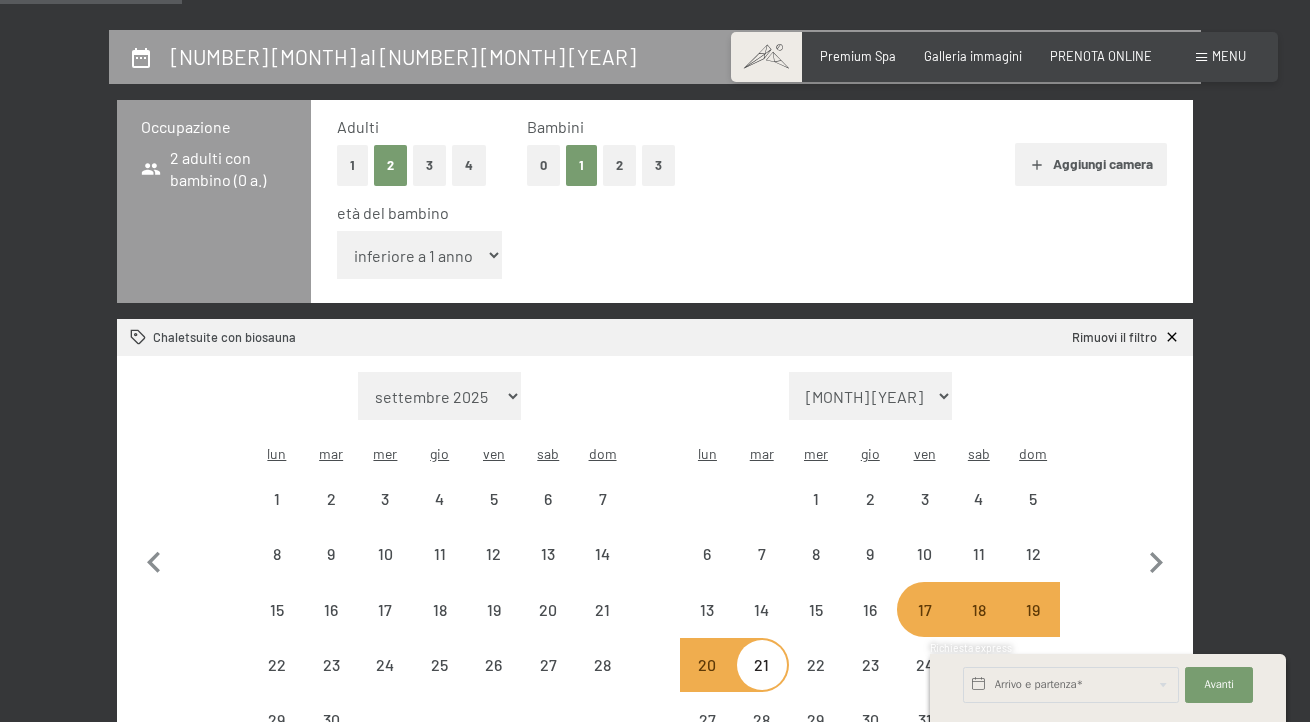 select on "2025-09-01" 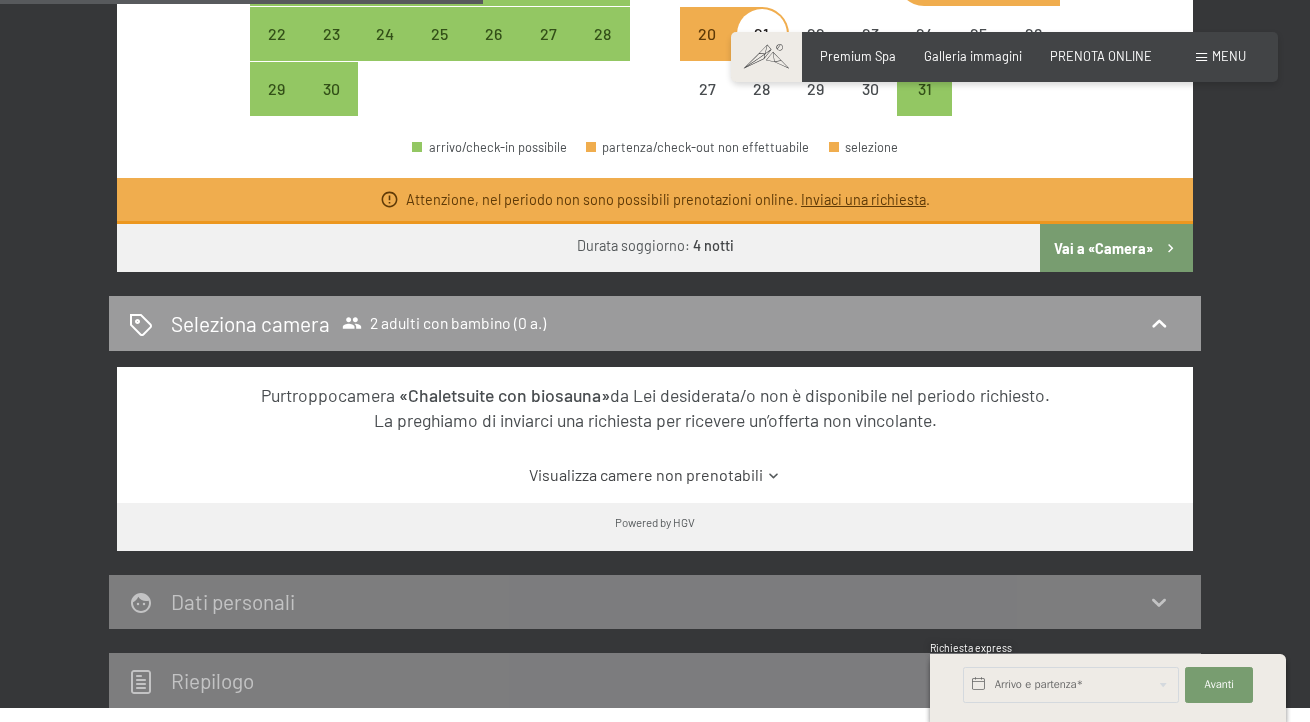 click on "Vai a «Camera»" at bounding box center [1116, 248] 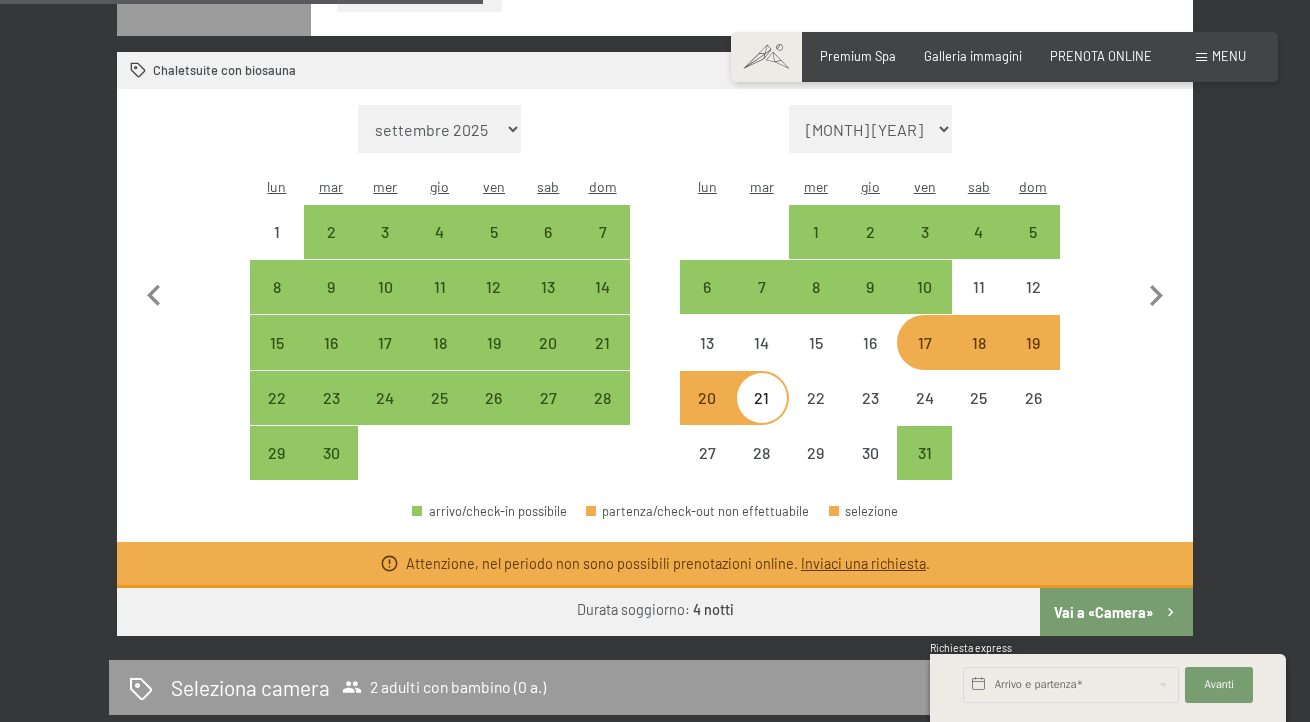 select on "2025-09-01" 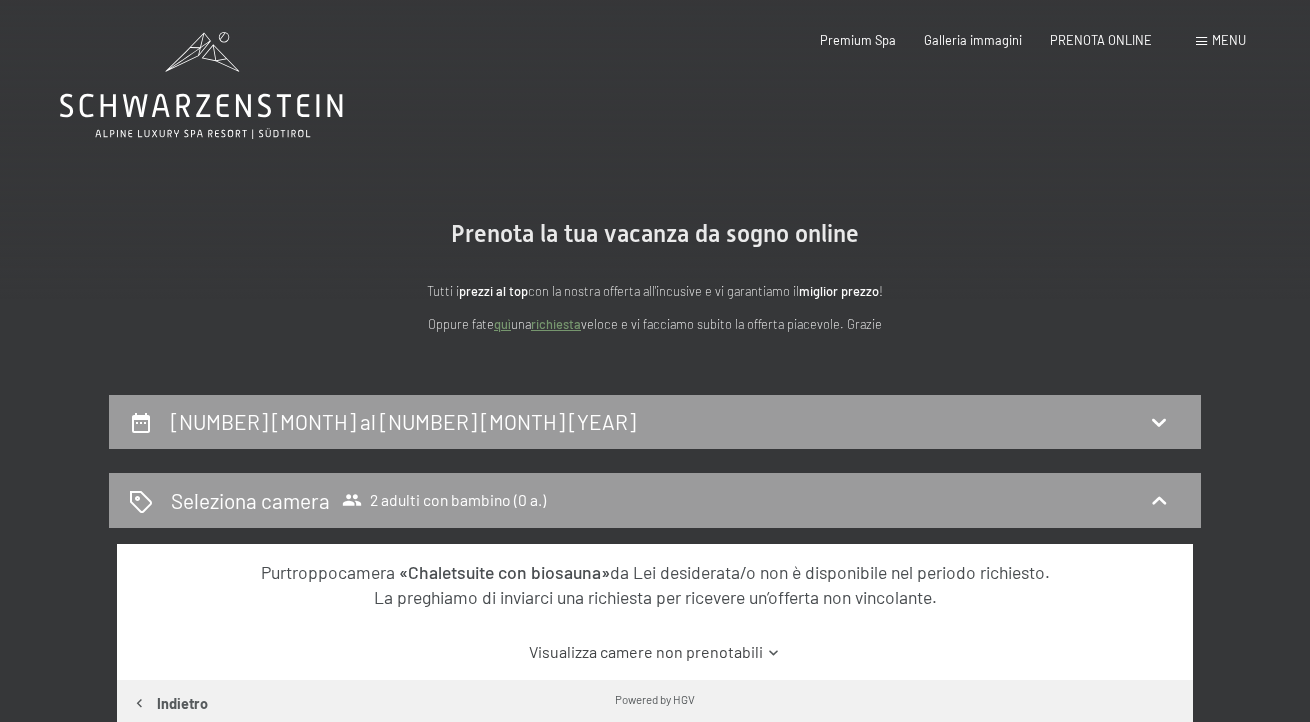 scroll, scrollTop: 0, scrollLeft: 0, axis: both 